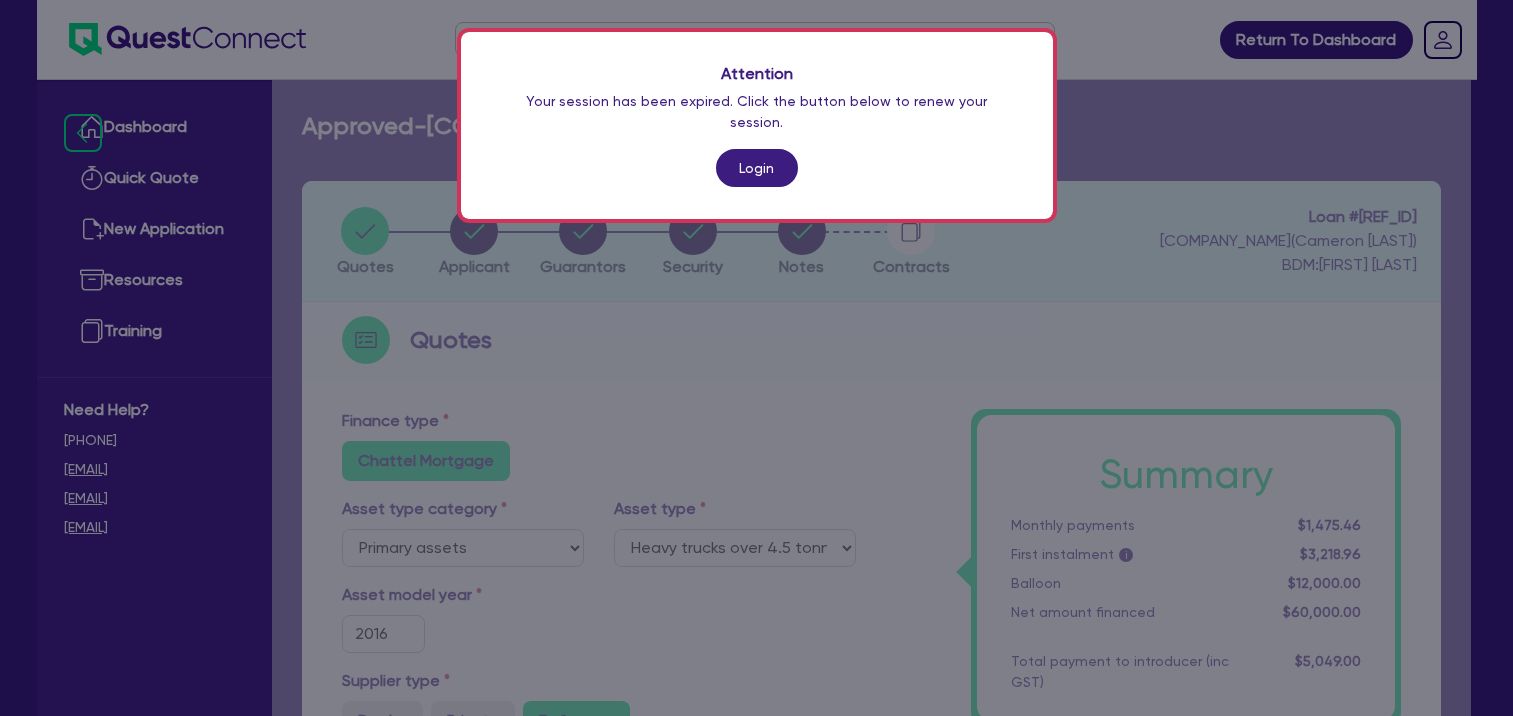 scroll, scrollTop: 909, scrollLeft: 0, axis: vertical 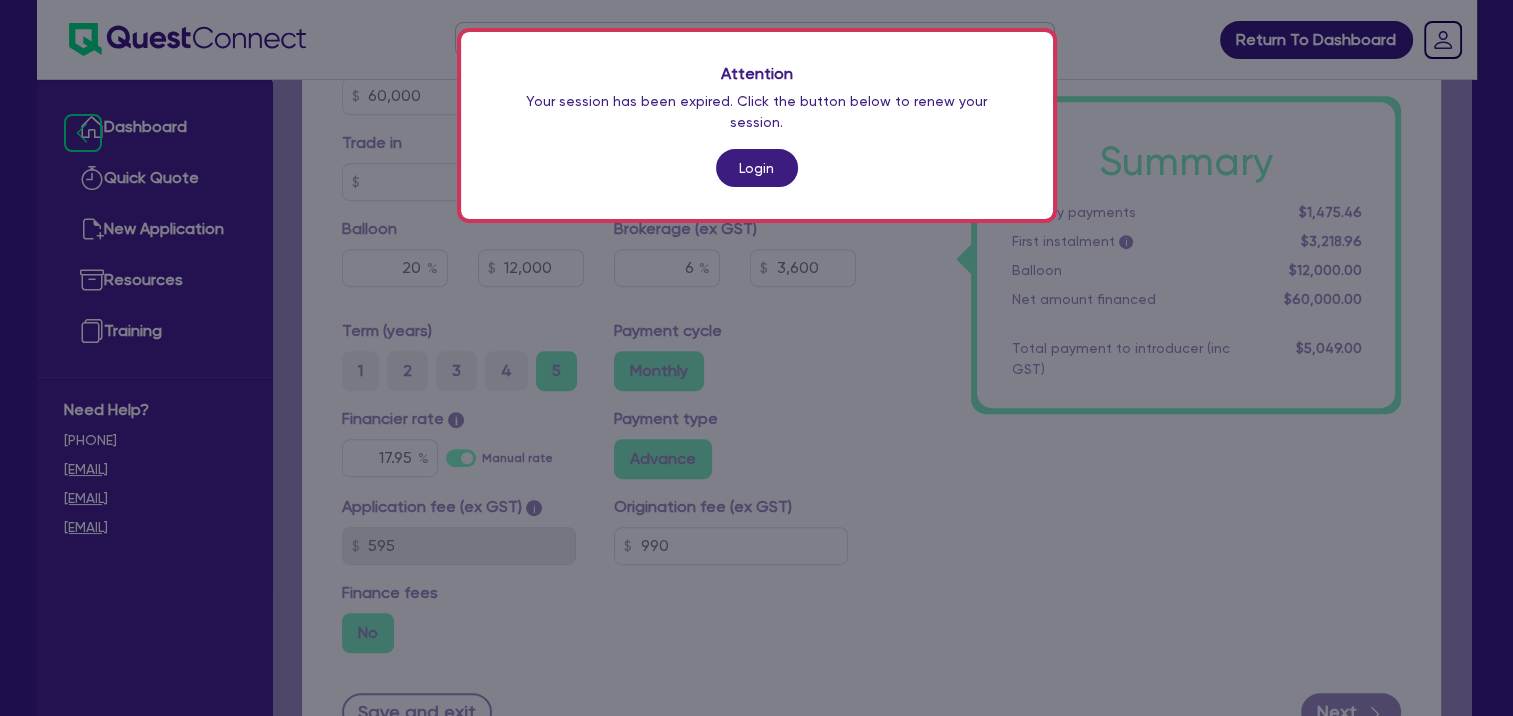 click on "Attention Your session has been expired. Click the button below to renew your session. Login" at bounding box center [756, 358] 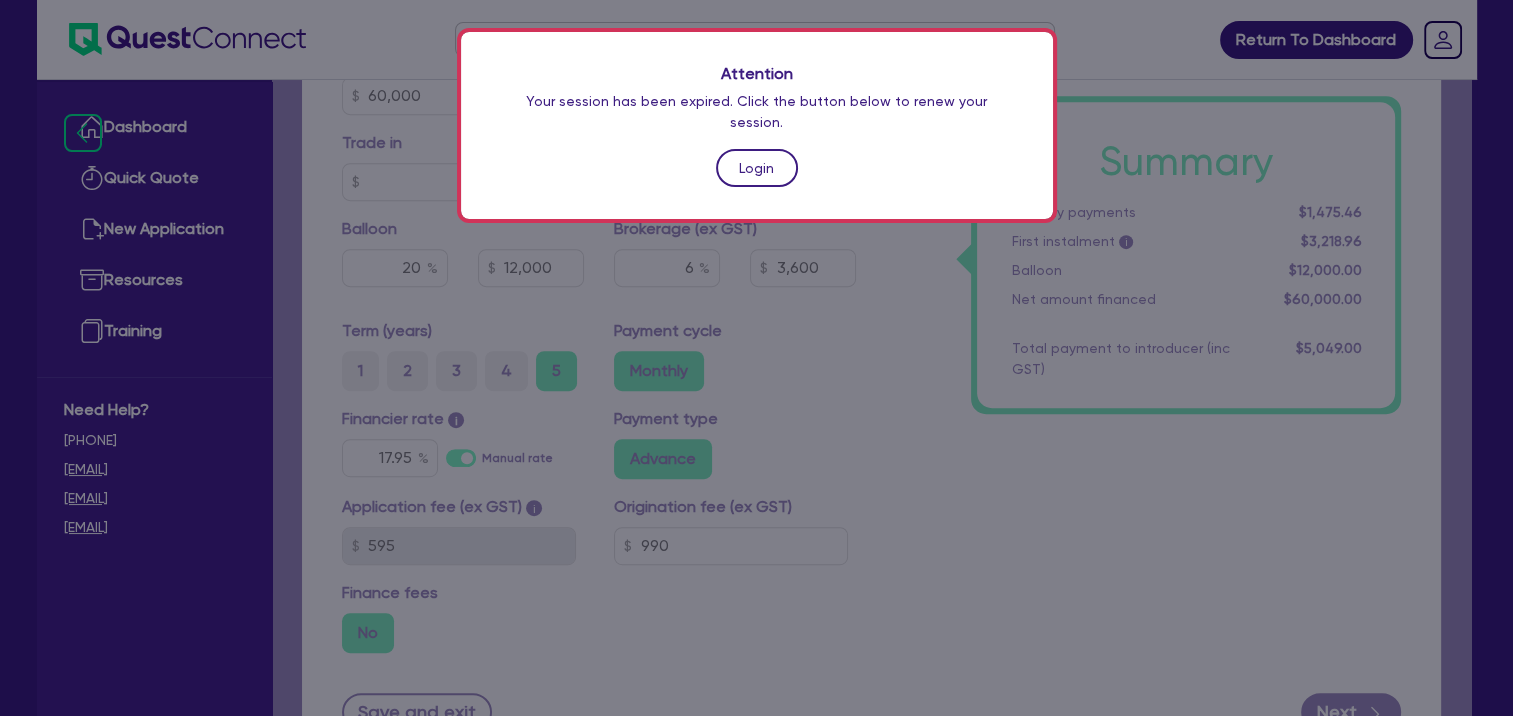 click on "Login" at bounding box center (757, 168) 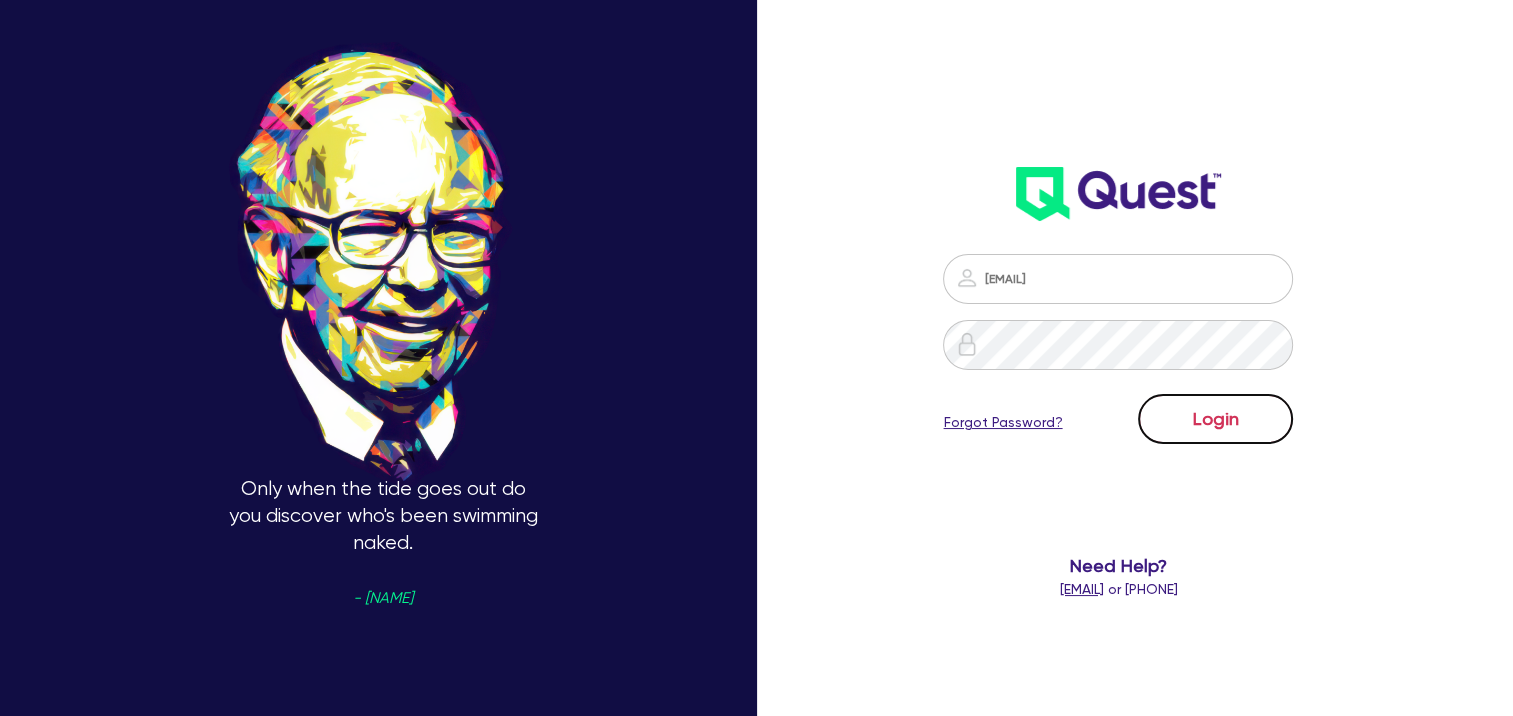 click on "Login" at bounding box center (1215, 419) 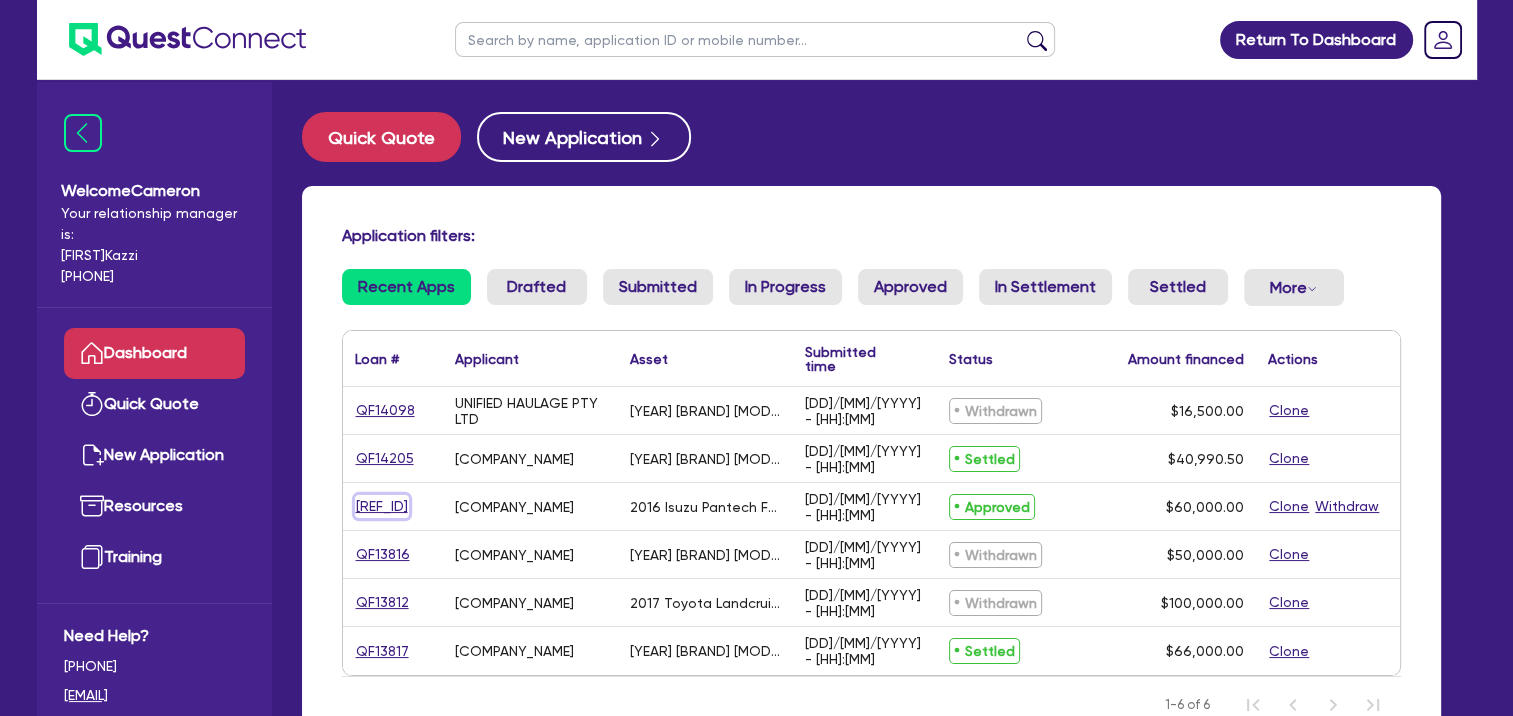 click on "[REF_ID]" at bounding box center (382, 506) 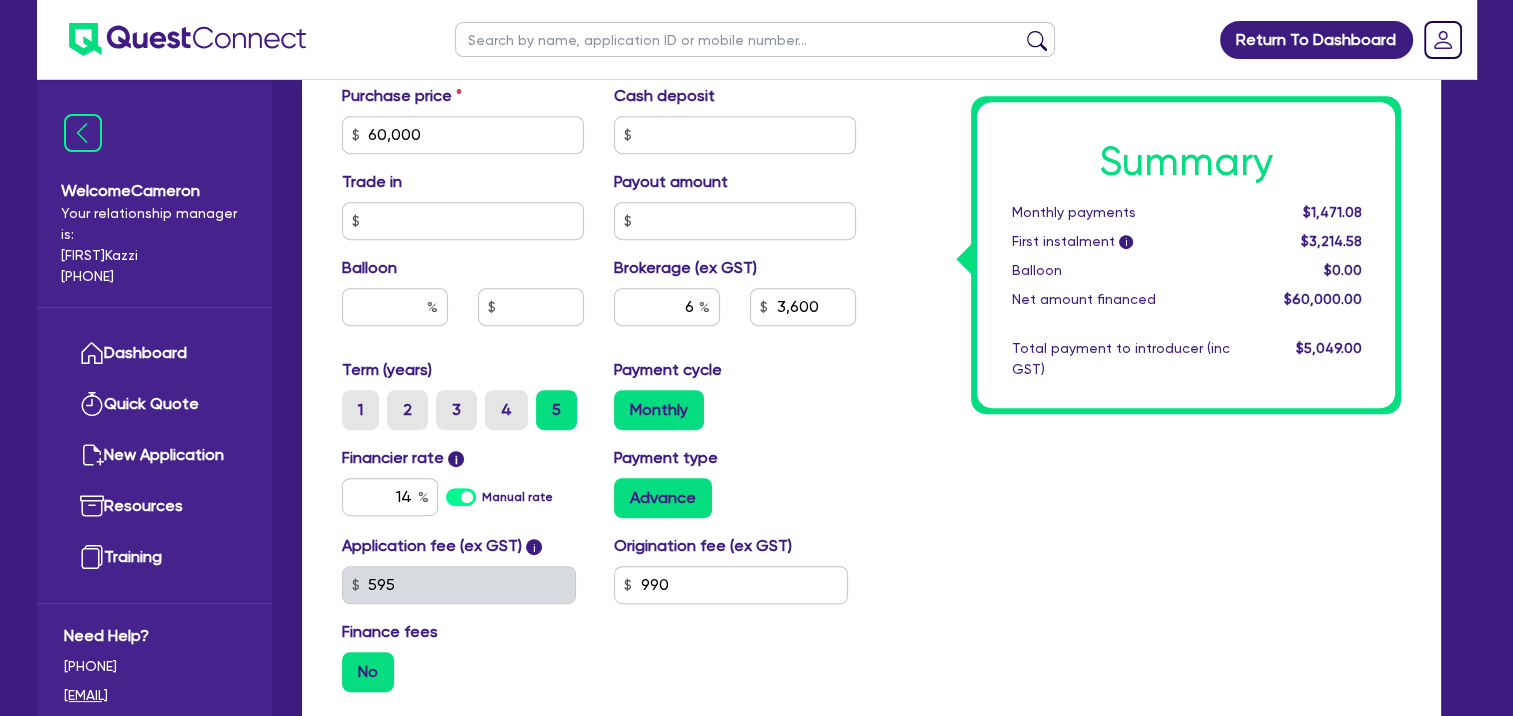 scroll, scrollTop: 900, scrollLeft: 0, axis: vertical 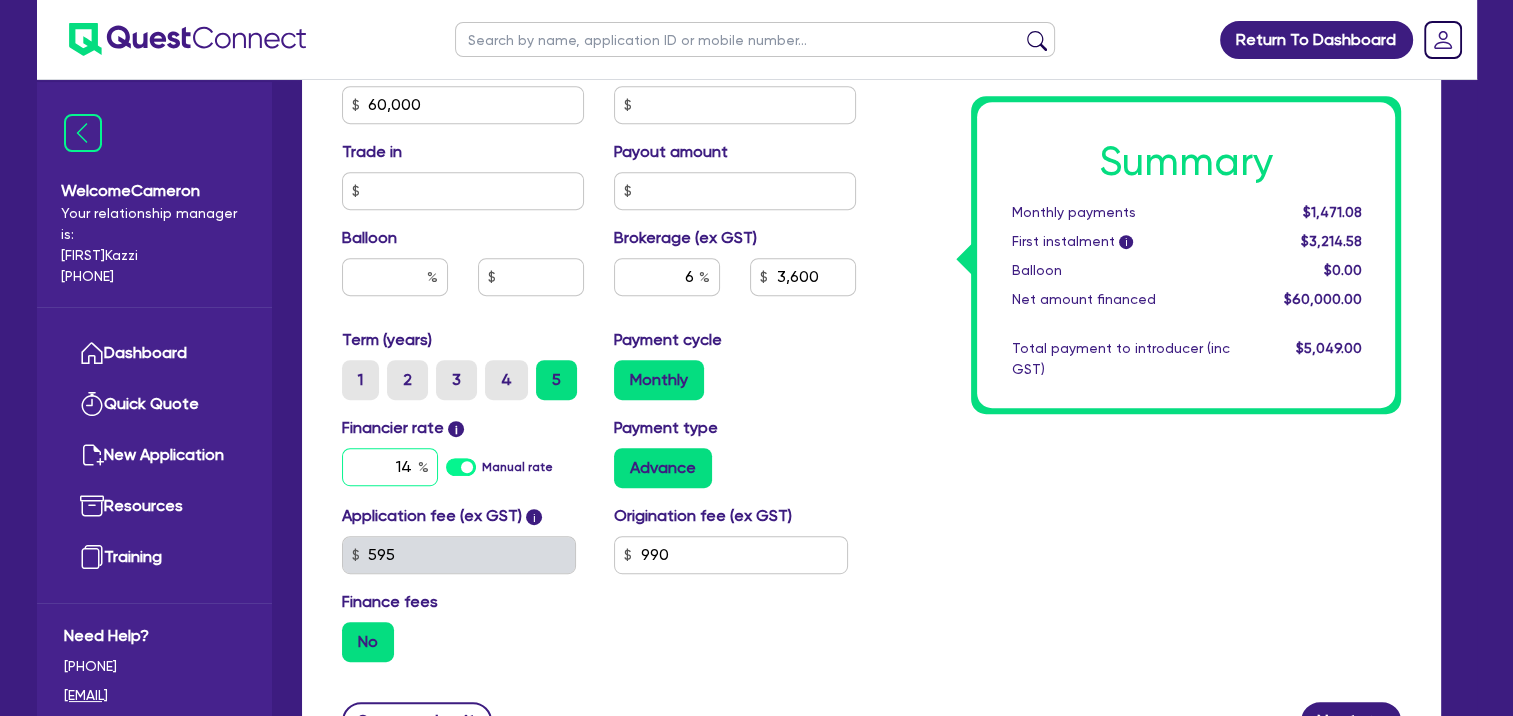 drag, startPoint x: 393, startPoint y: 491, endPoint x: 437, endPoint y: 484, distance: 44.553337 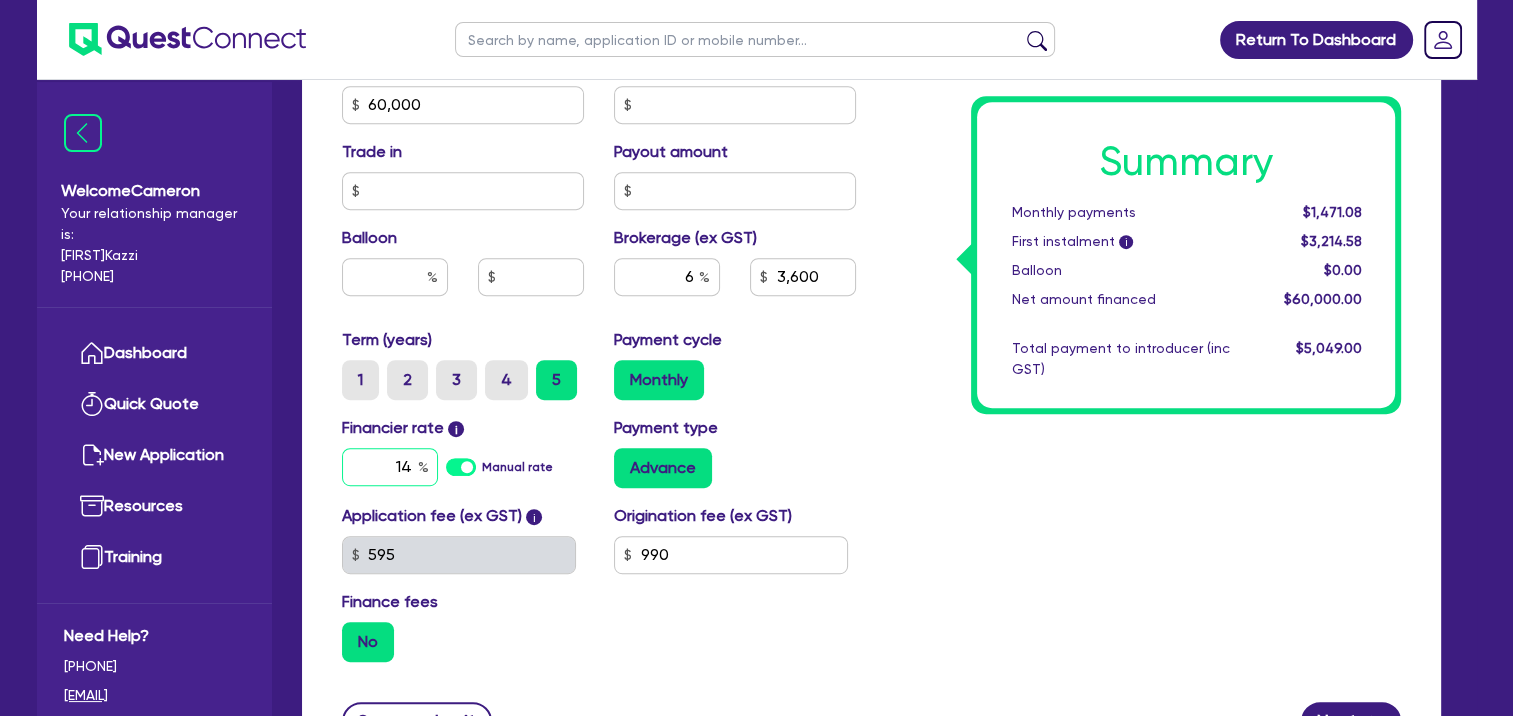 click on "14" at bounding box center (390, 467) 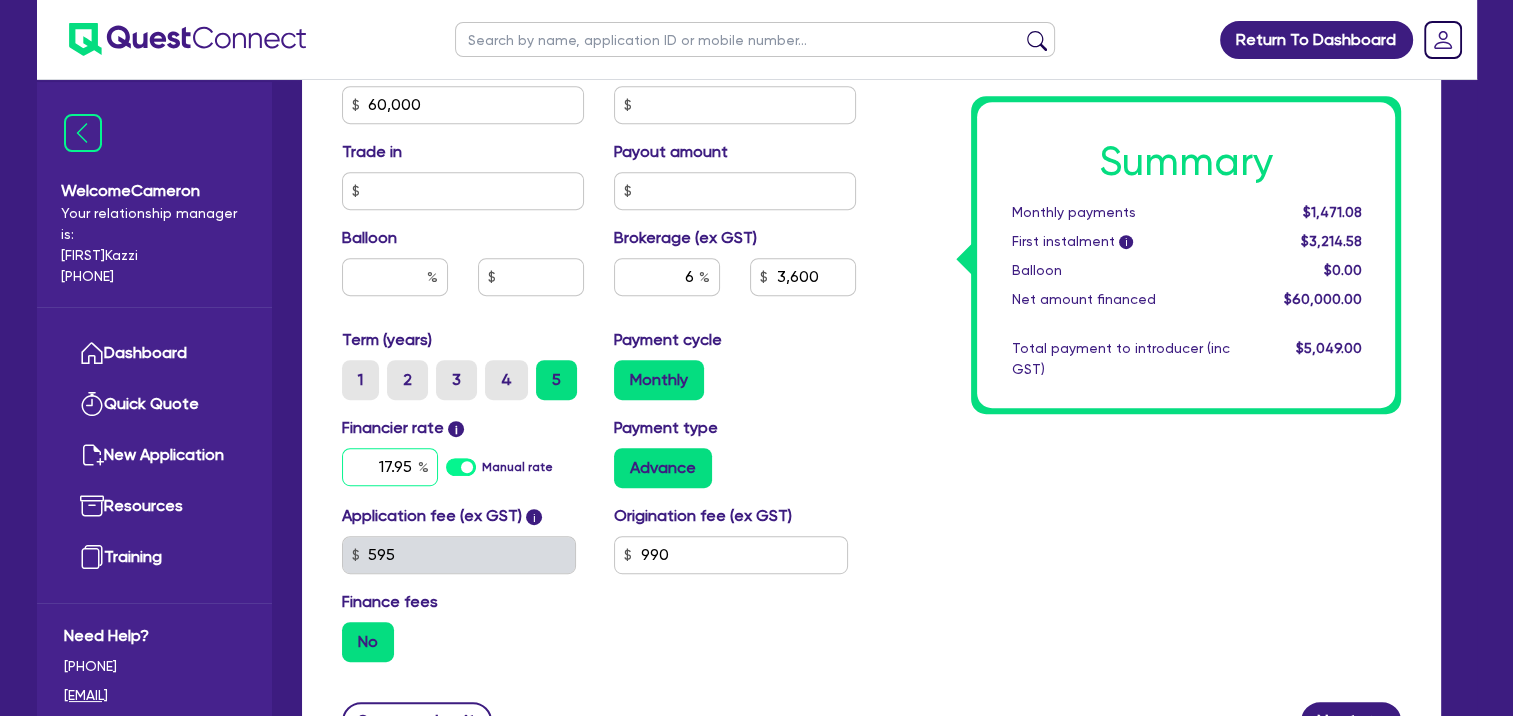type on "17.95" 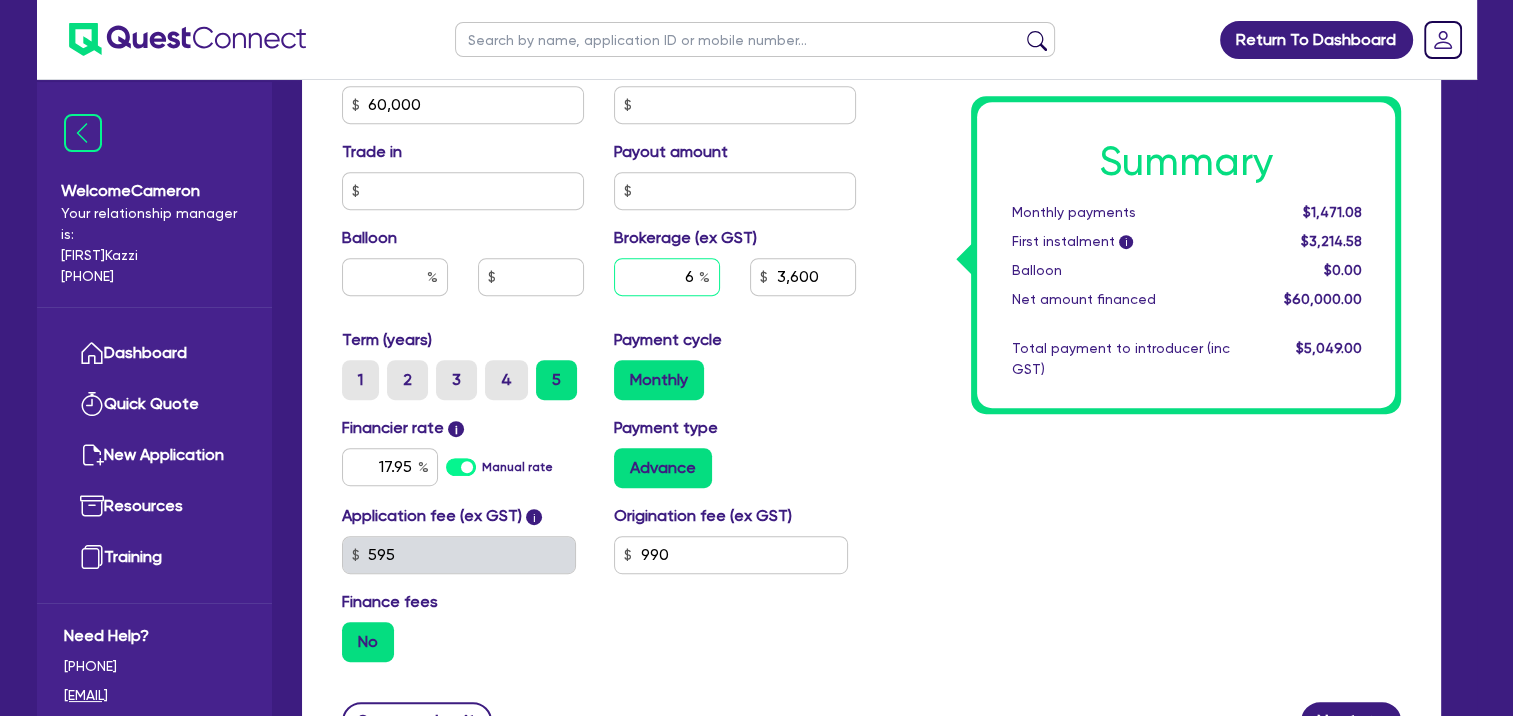 click on "6" at bounding box center (667, 277) 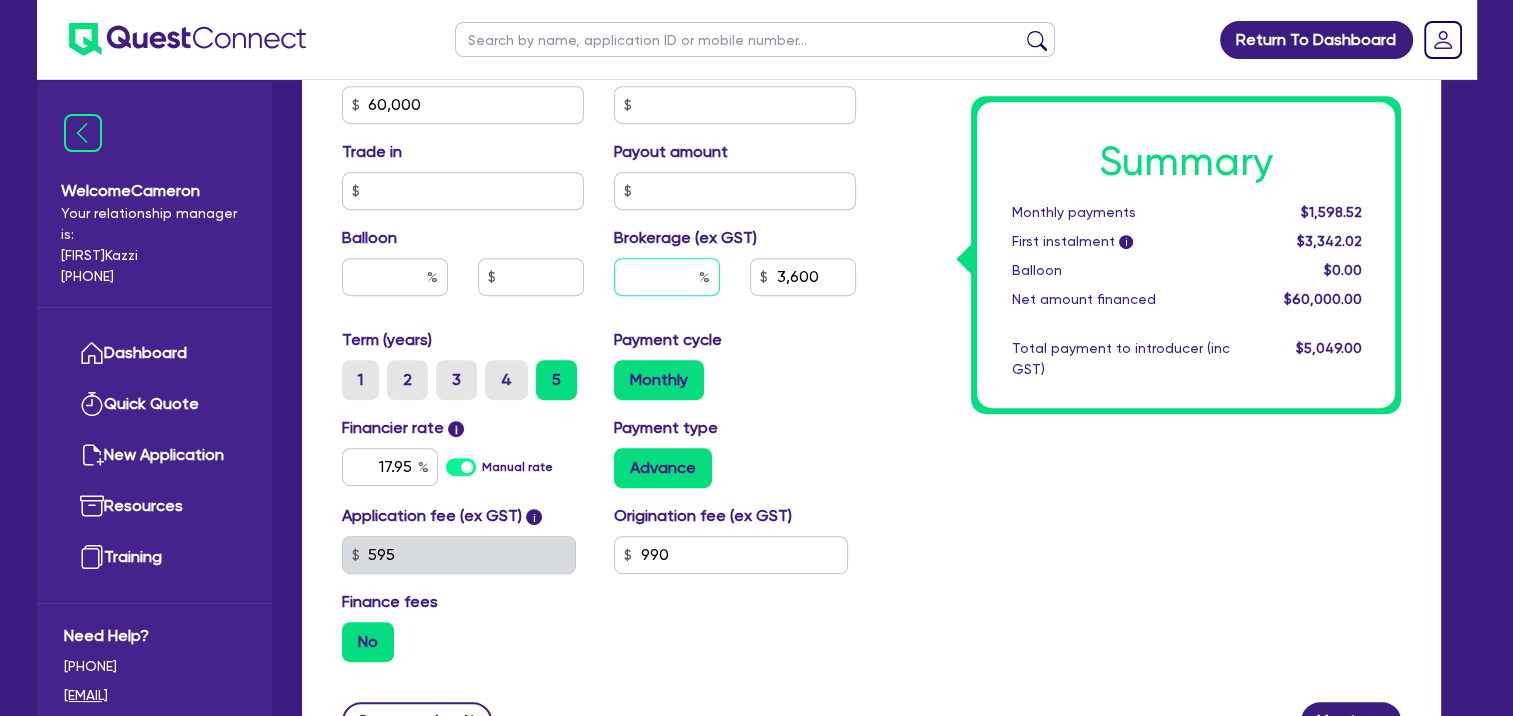 type 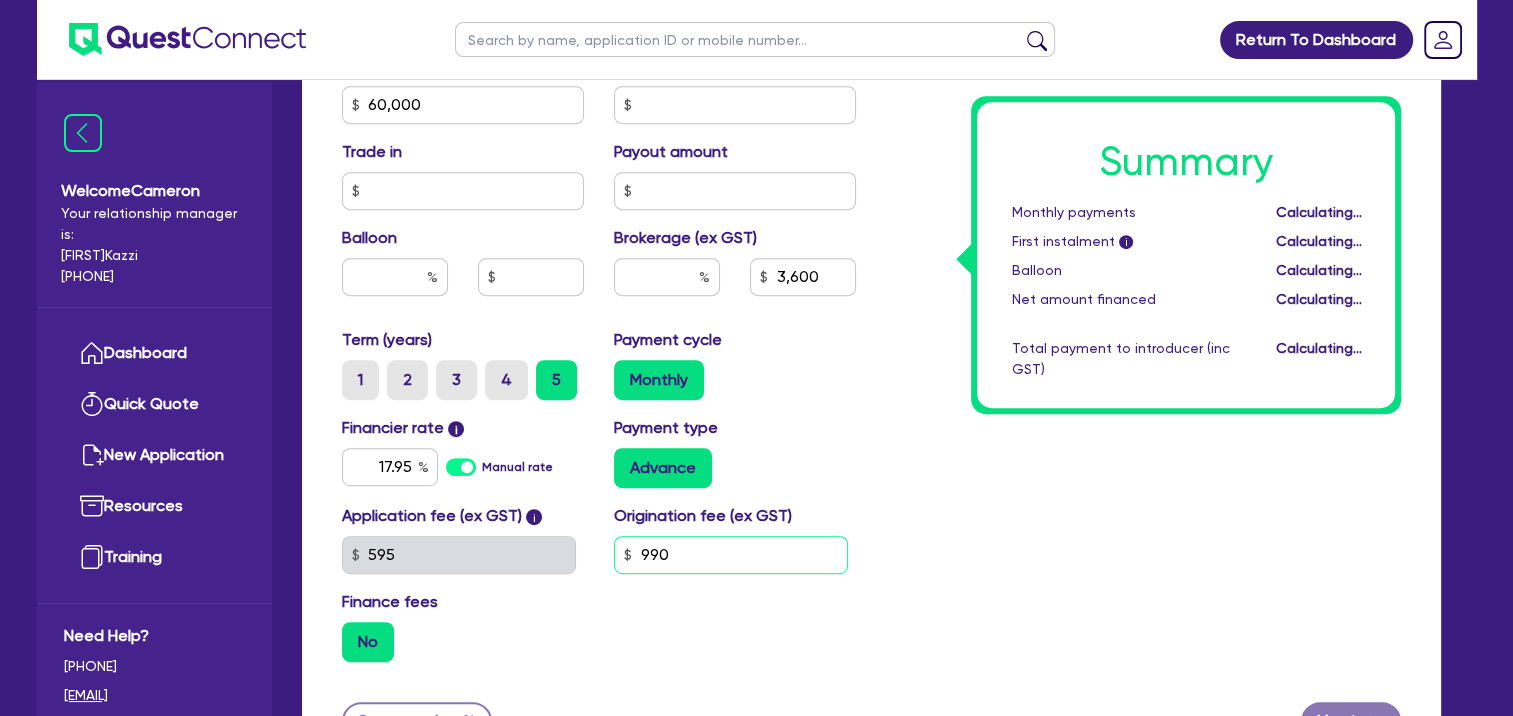 click on "990" at bounding box center (731, 555) 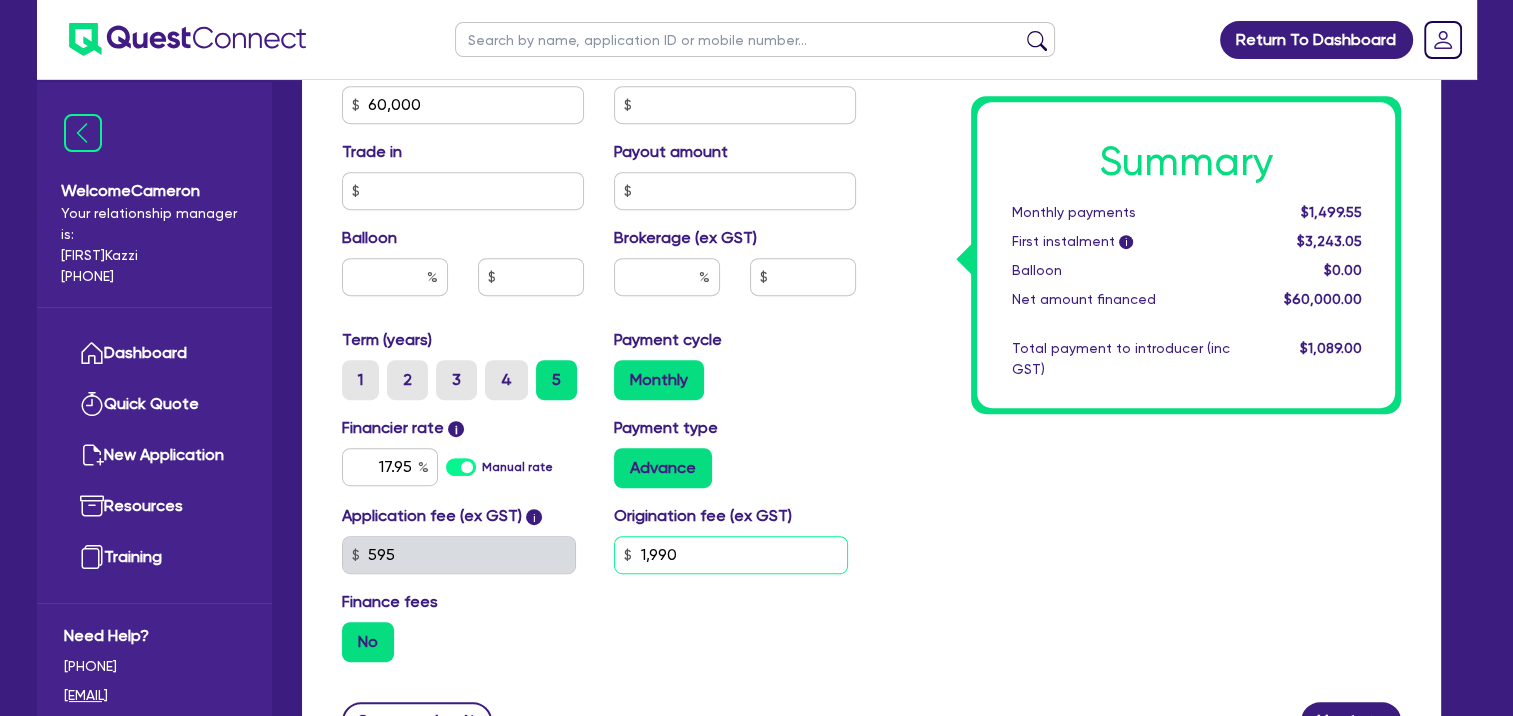 click on "1,990" at bounding box center [731, 555] 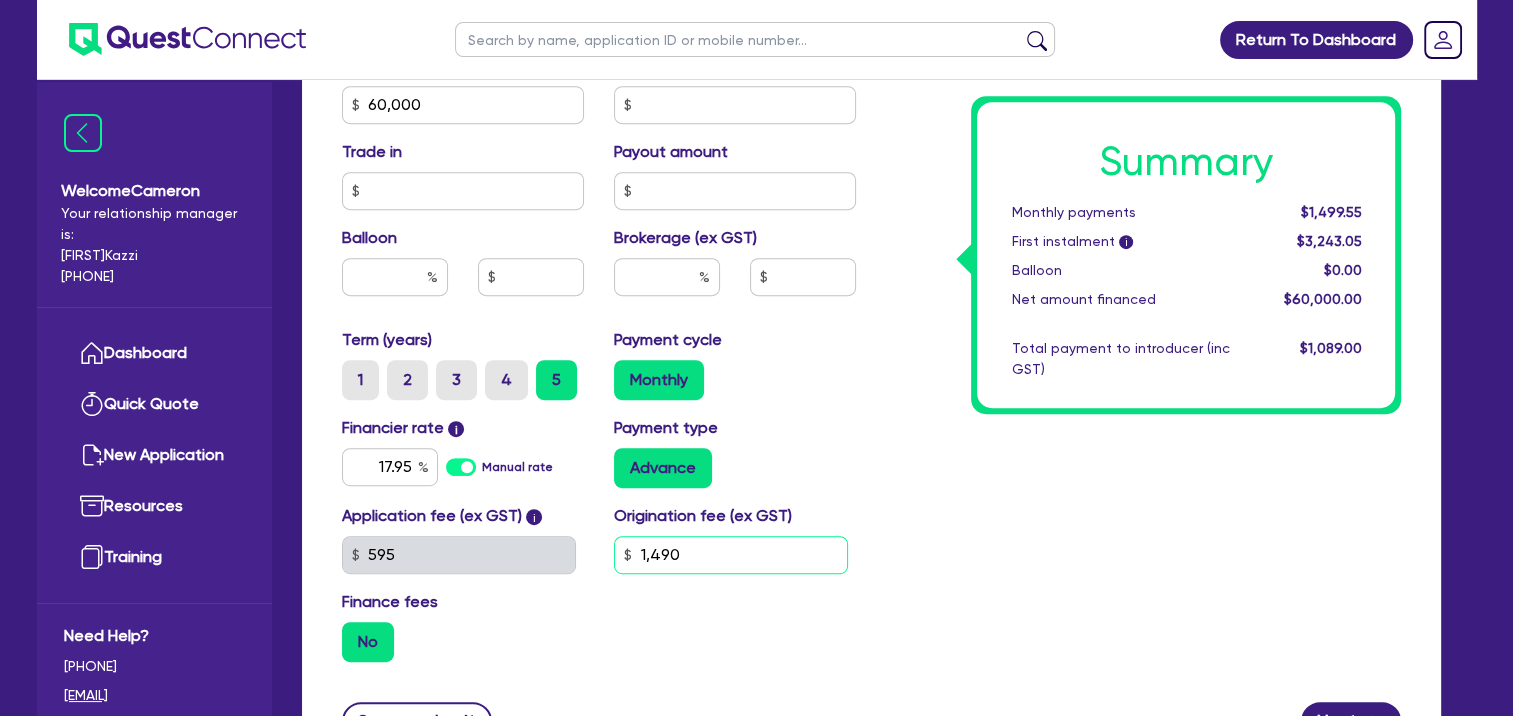 type on "1,490" 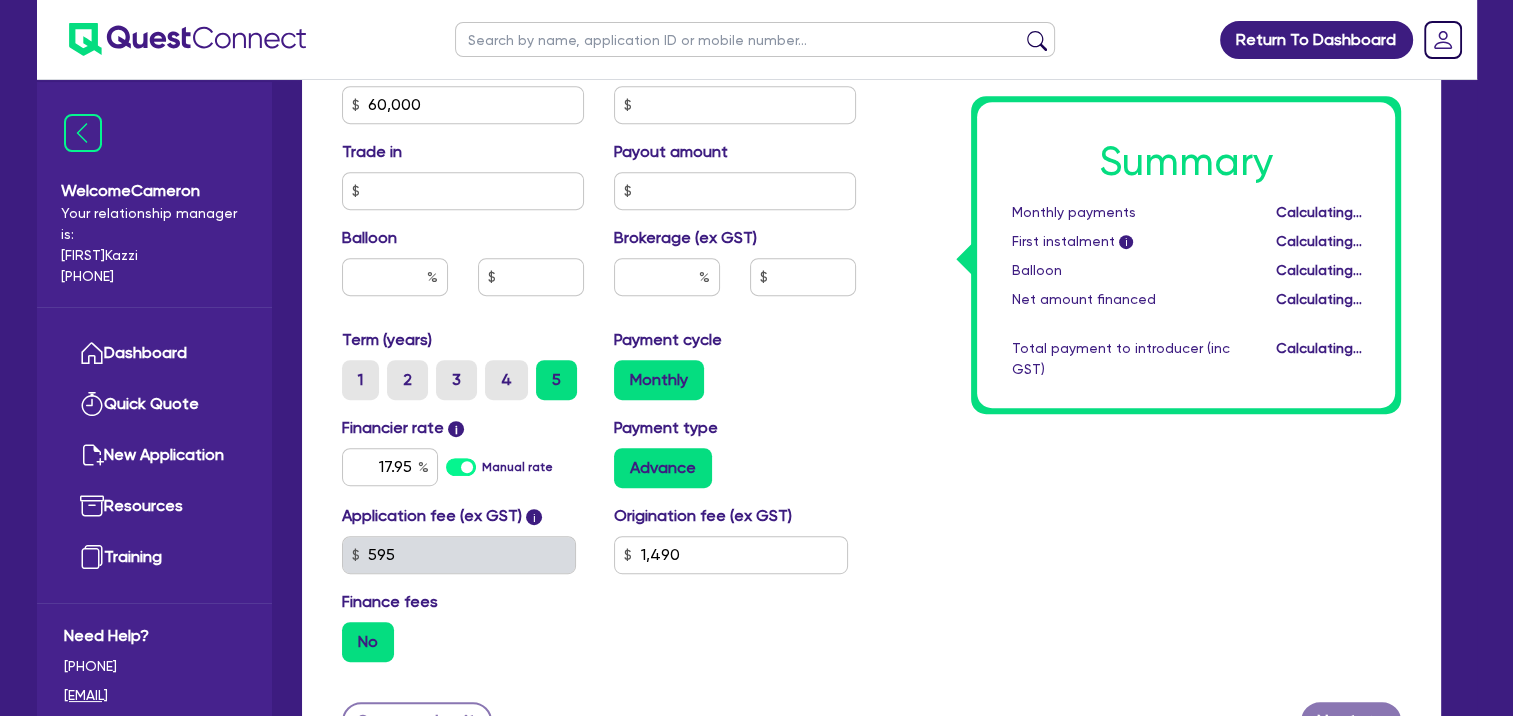 click on "Advance" at bounding box center [470, 380] 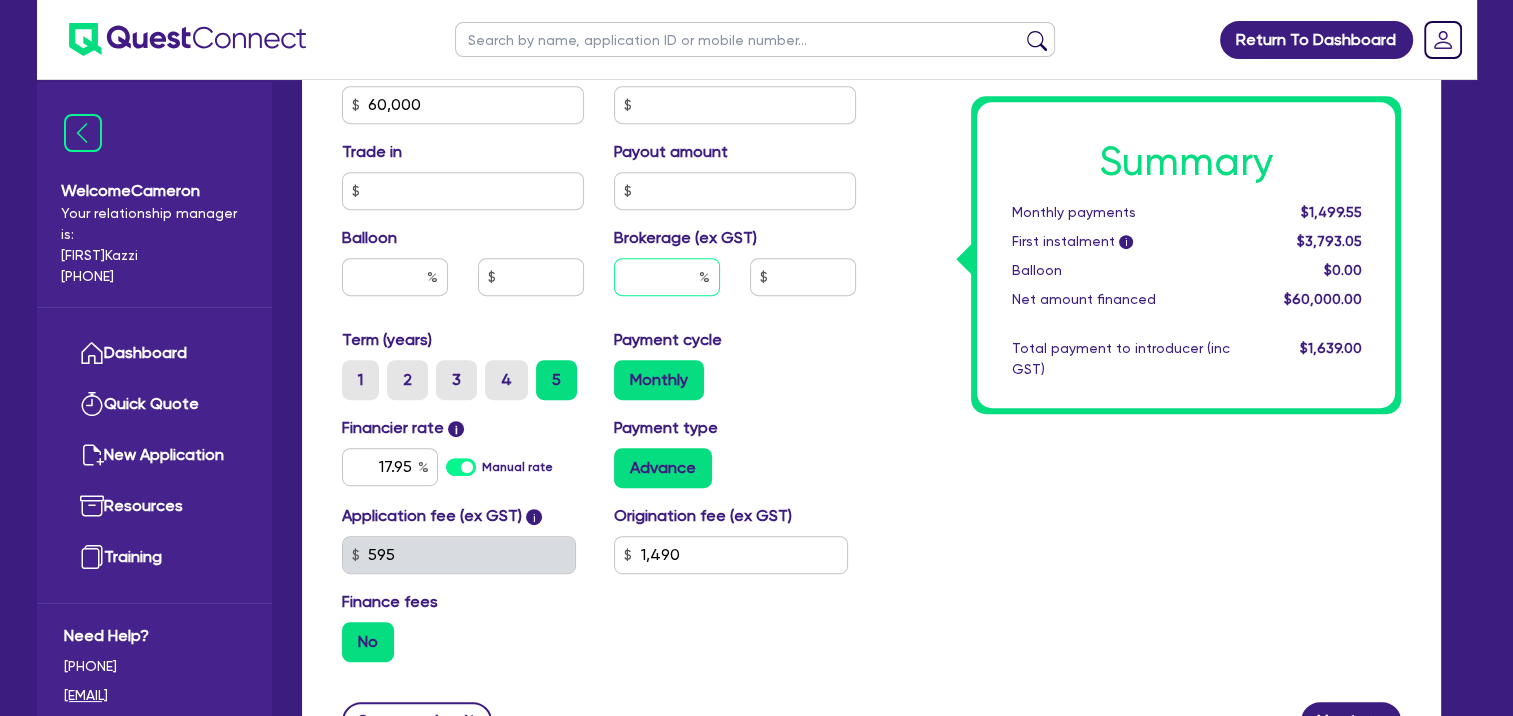 click at bounding box center (667, 277) 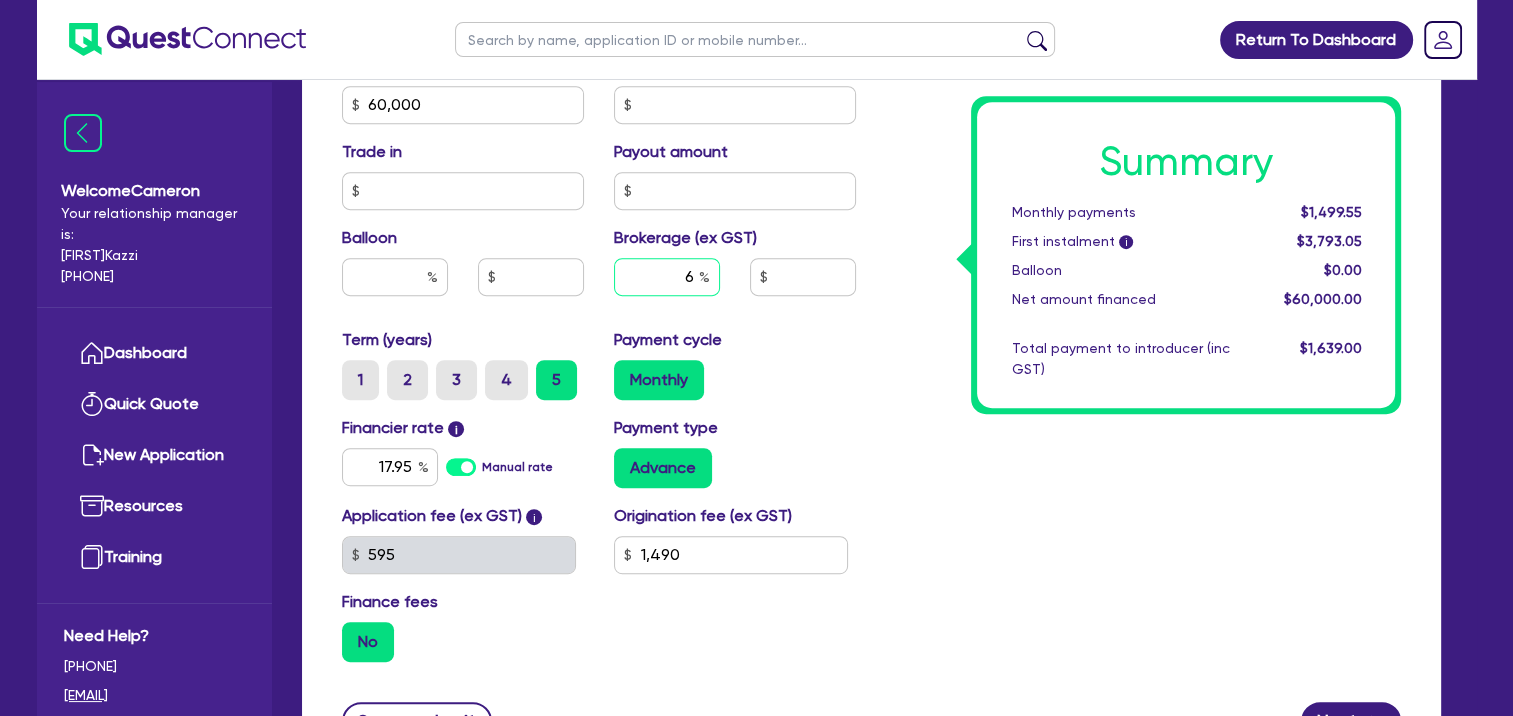 type on "6" 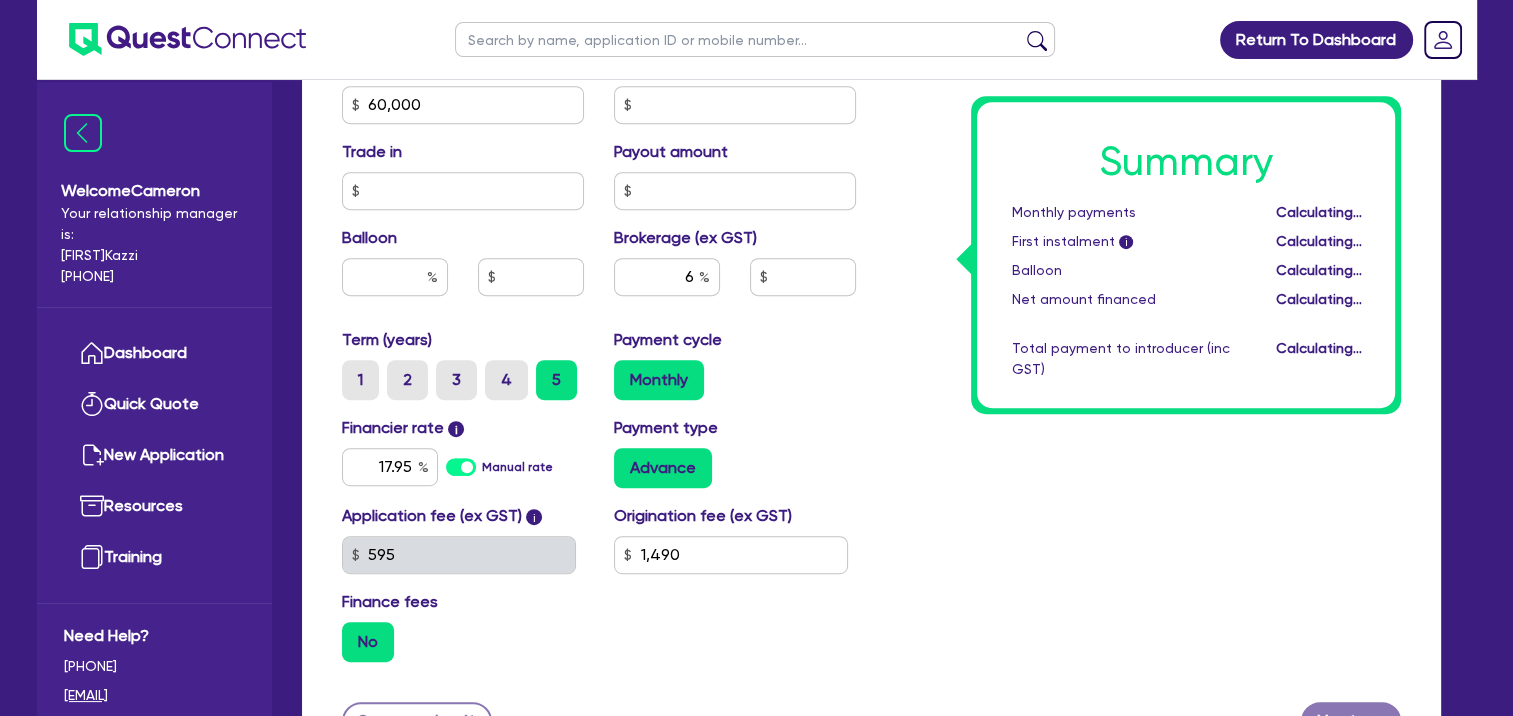 click on "Monthly" at bounding box center [470, 380] 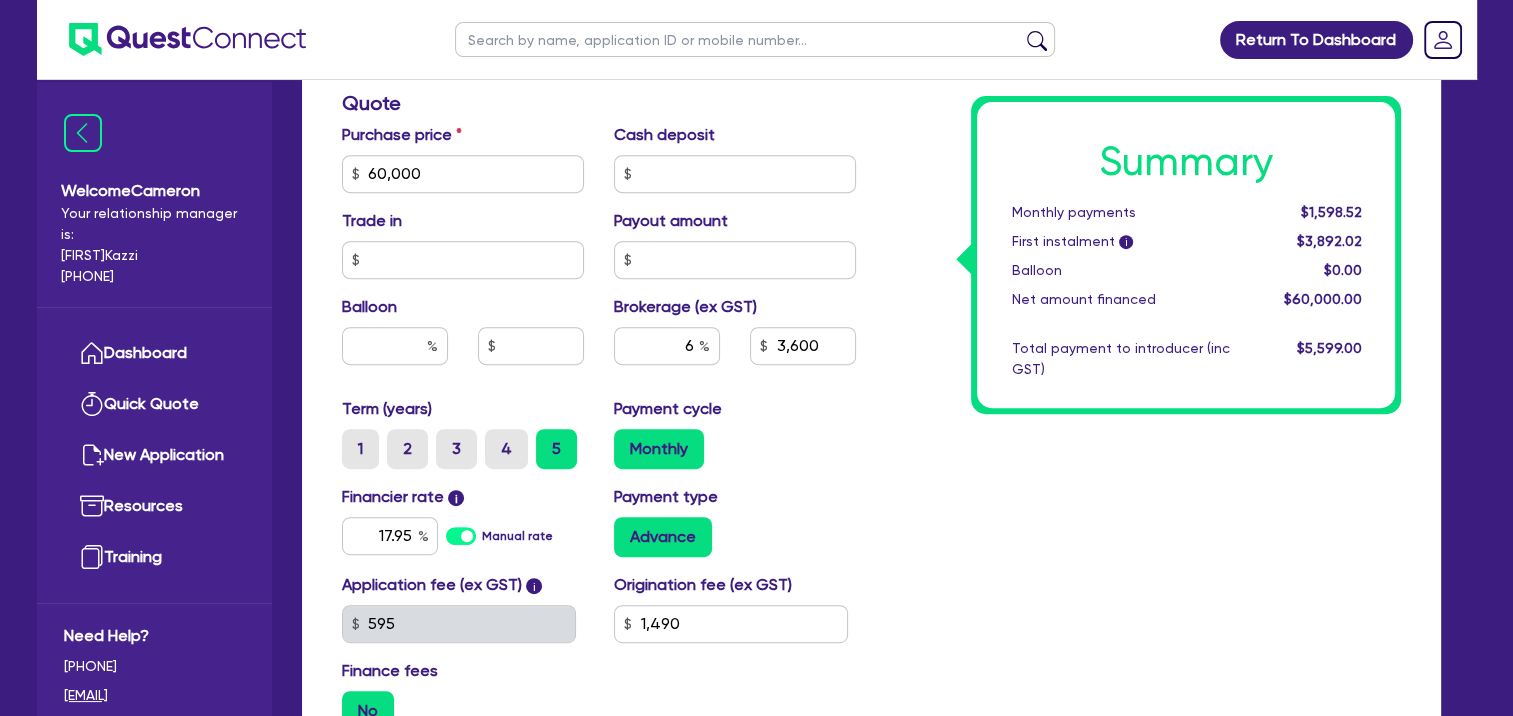 scroll, scrollTop: 800, scrollLeft: 0, axis: vertical 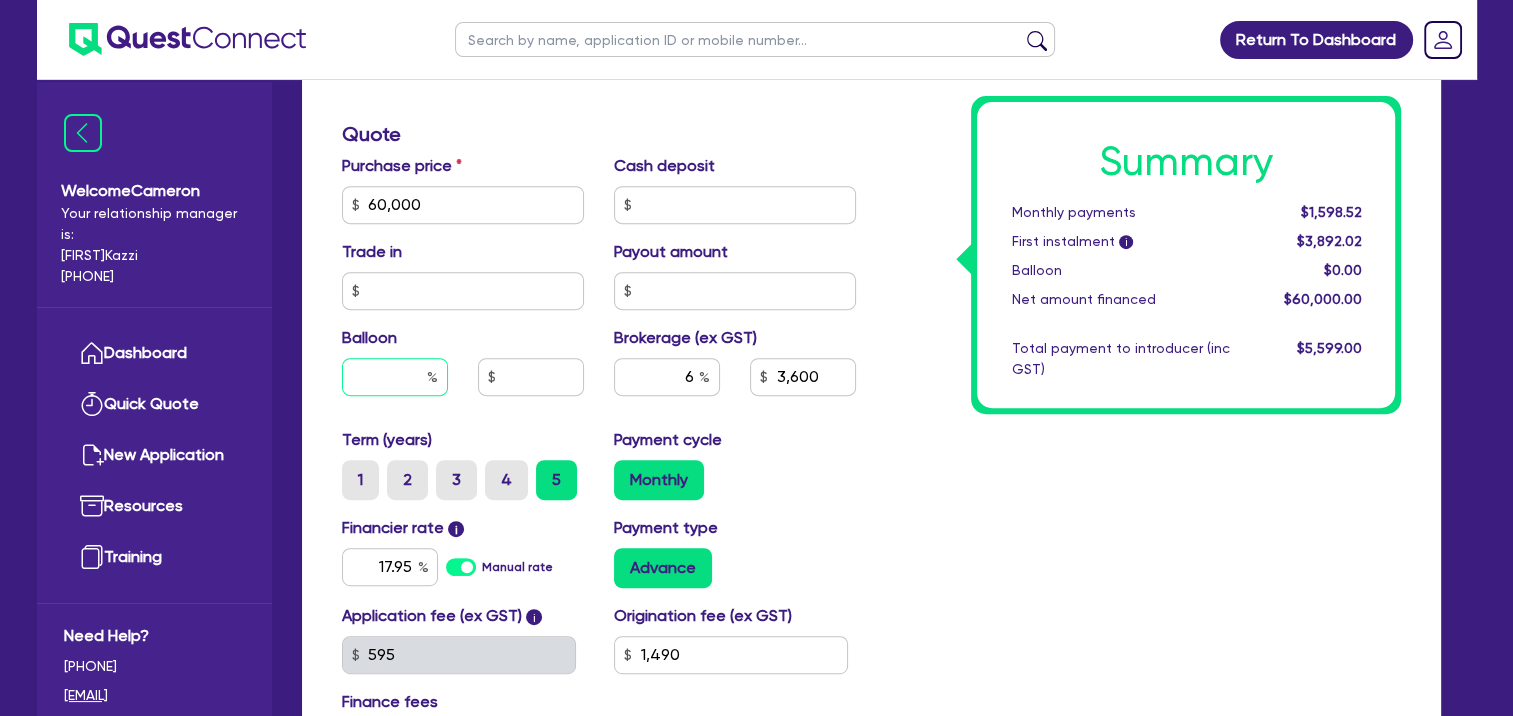 click at bounding box center (395, 377) 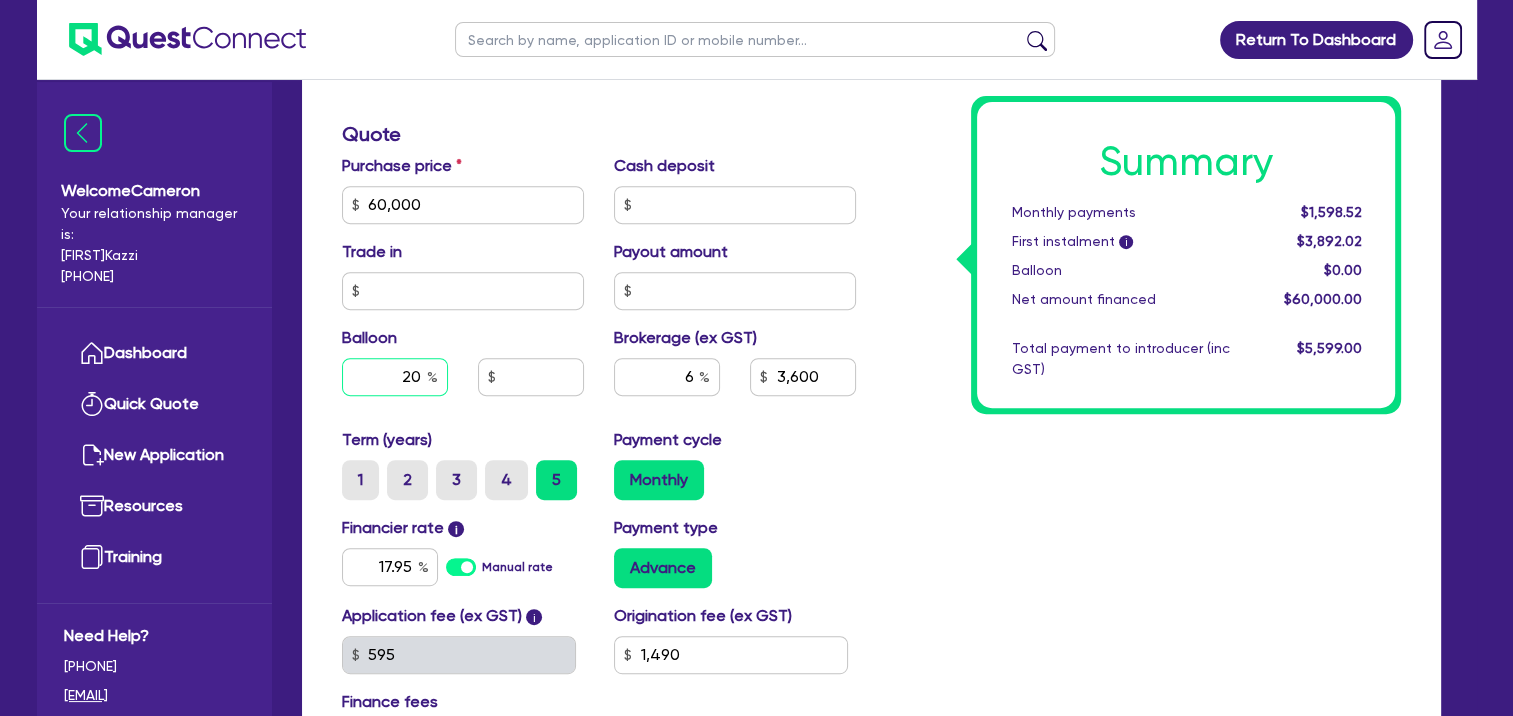 type on "20" 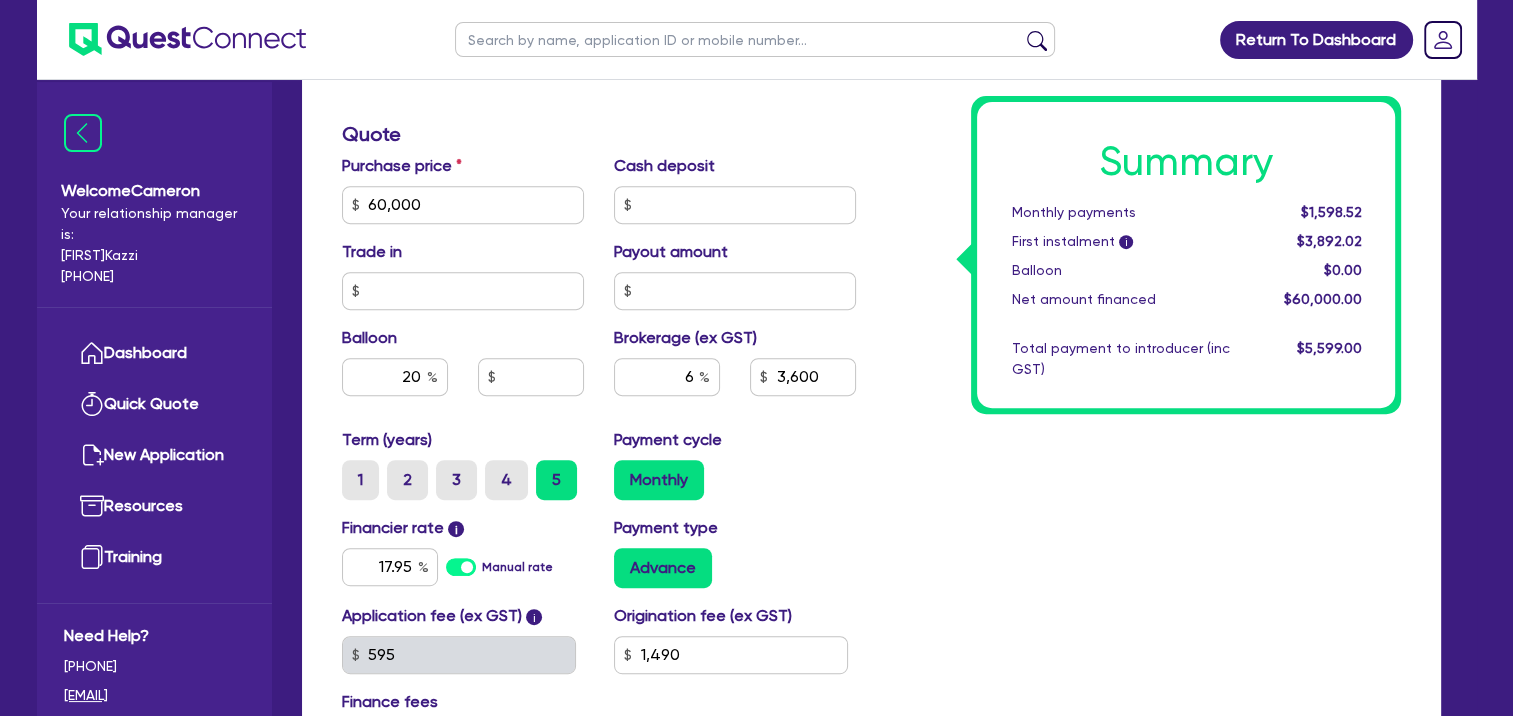 click on "Summary Monthly   payments $[AMOUNT] First instalment i $[AMOUNT] Balloon $[AMOUNT] Net amount financed $[AMOUNT] Total payment to introducer (inc GST) $[AMOUNT]" at bounding box center [1143, 193] 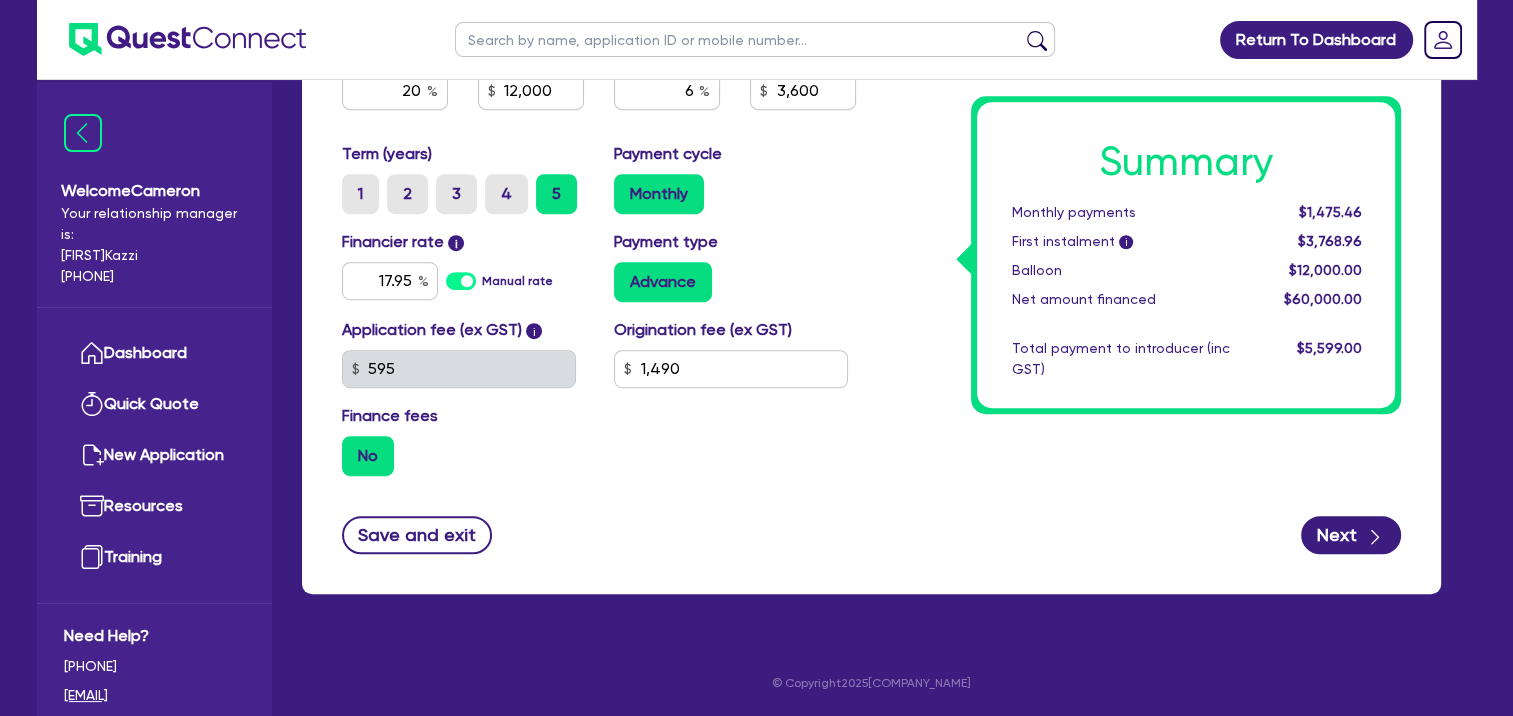 scroll, scrollTop: 1109, scrollLeft: 0, axis: vertical 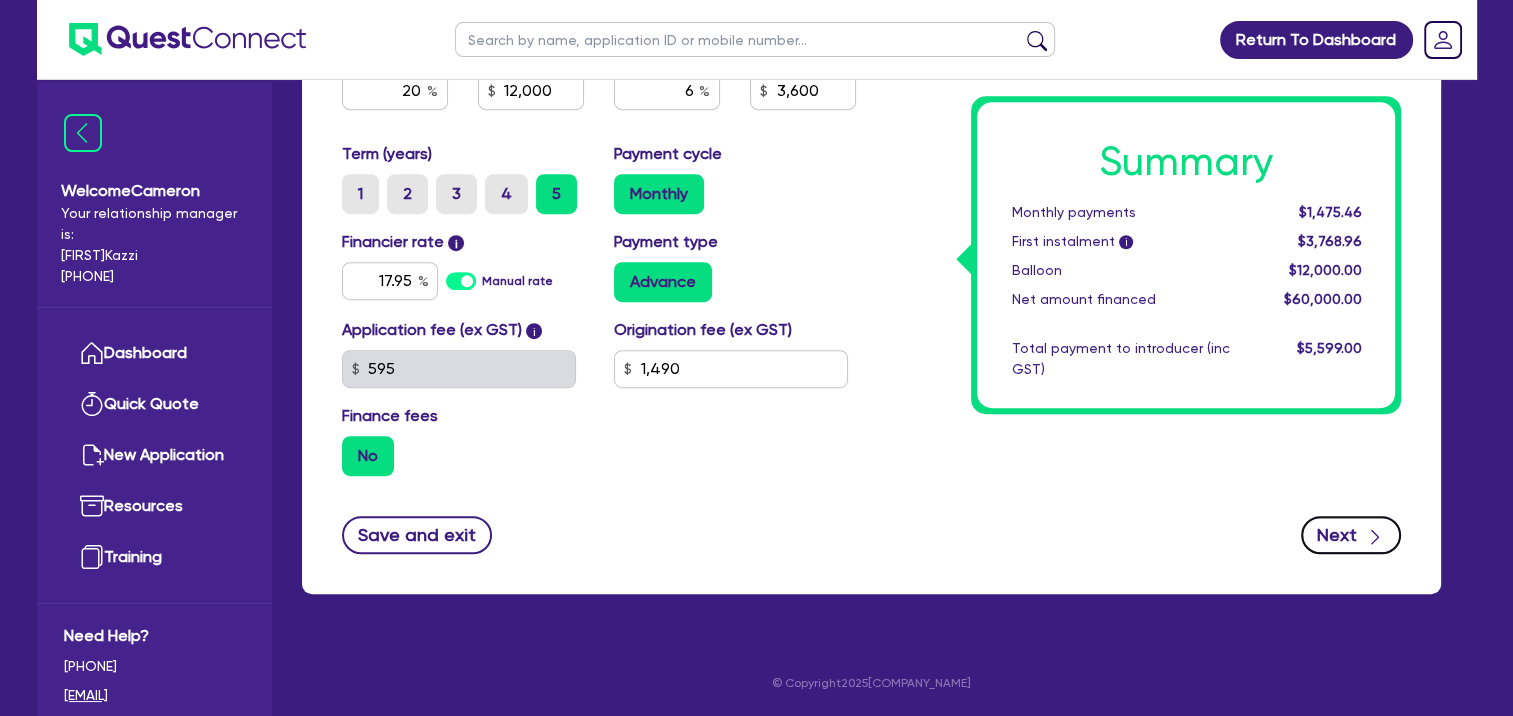 click on "Next" at bounding box center [1351, 535] 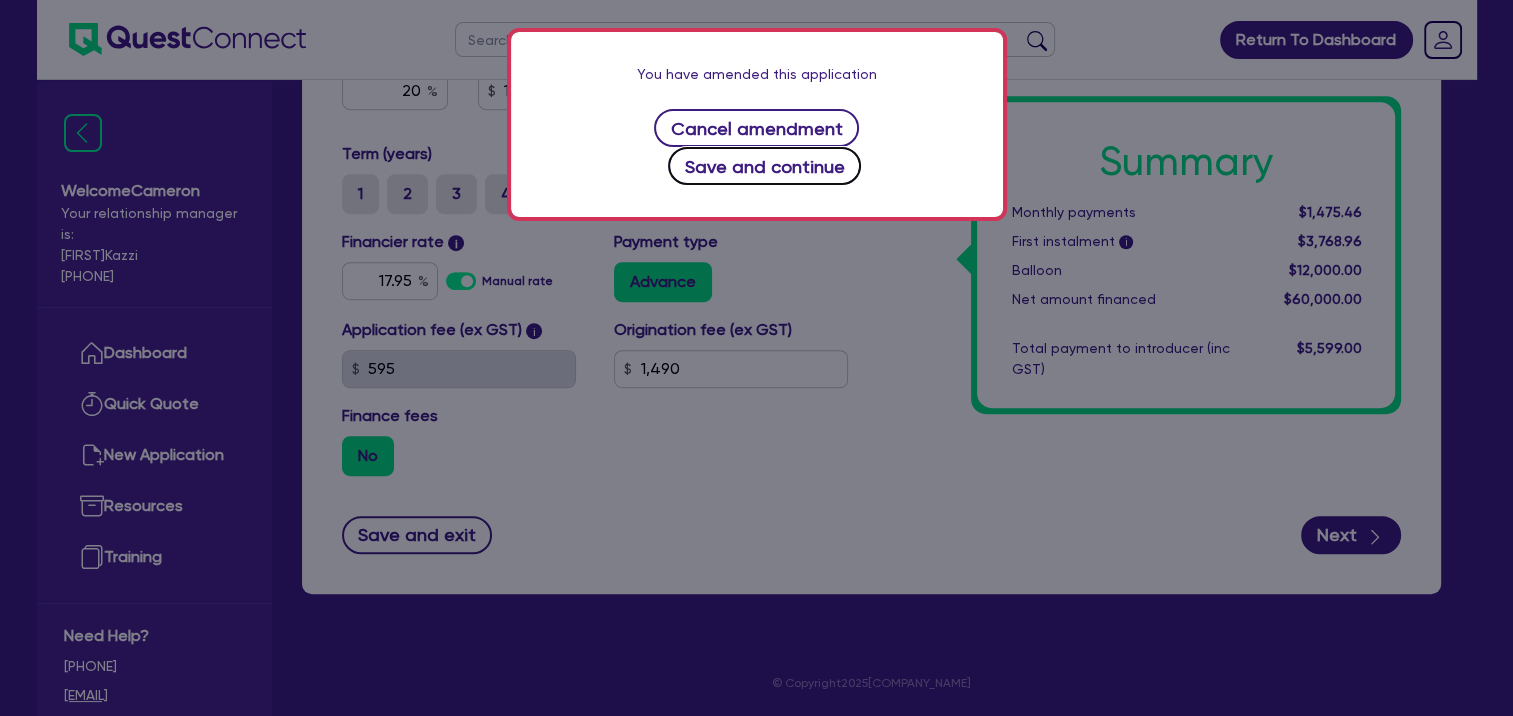 click on "Save and continue" at bounding box center (764, 166) 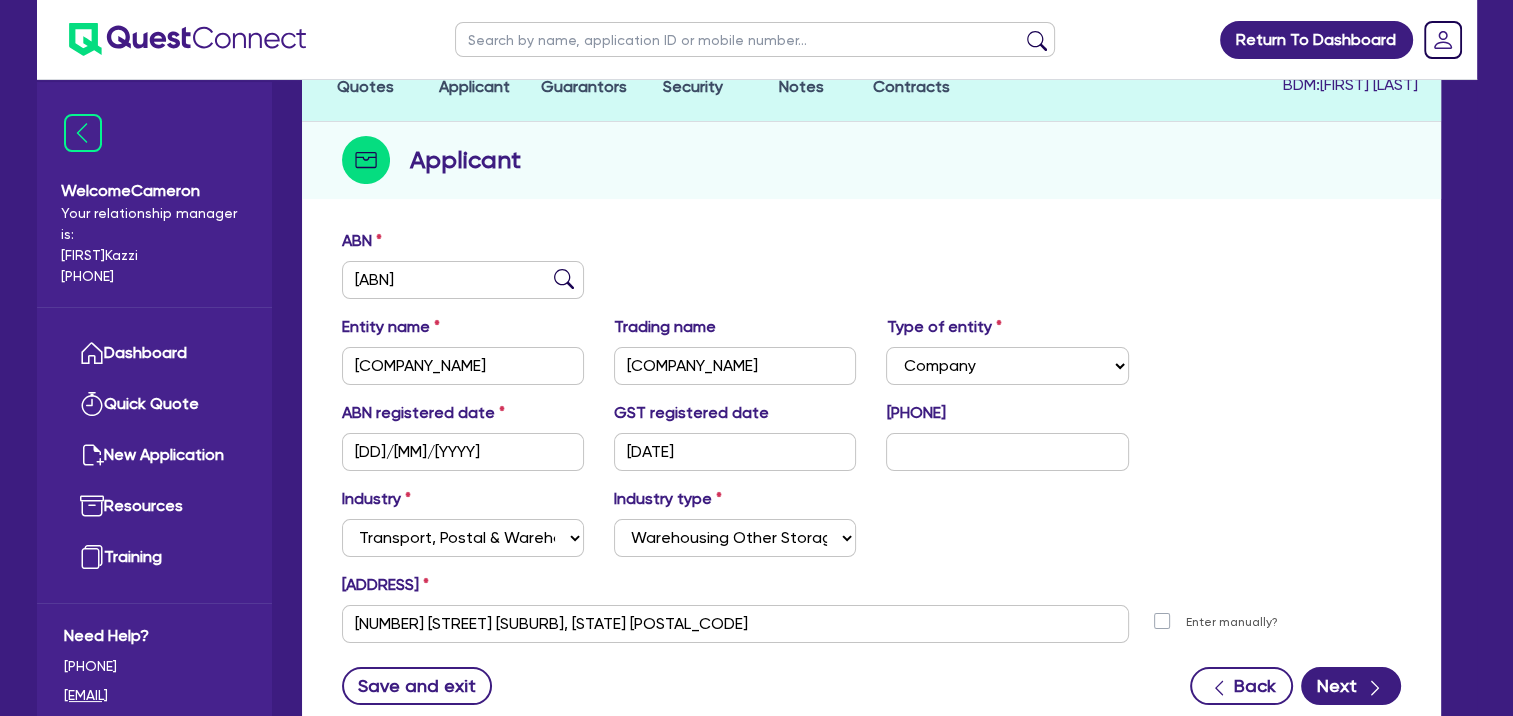 scroll, scrollTop: 0, scrollLeft: 0, axis: both 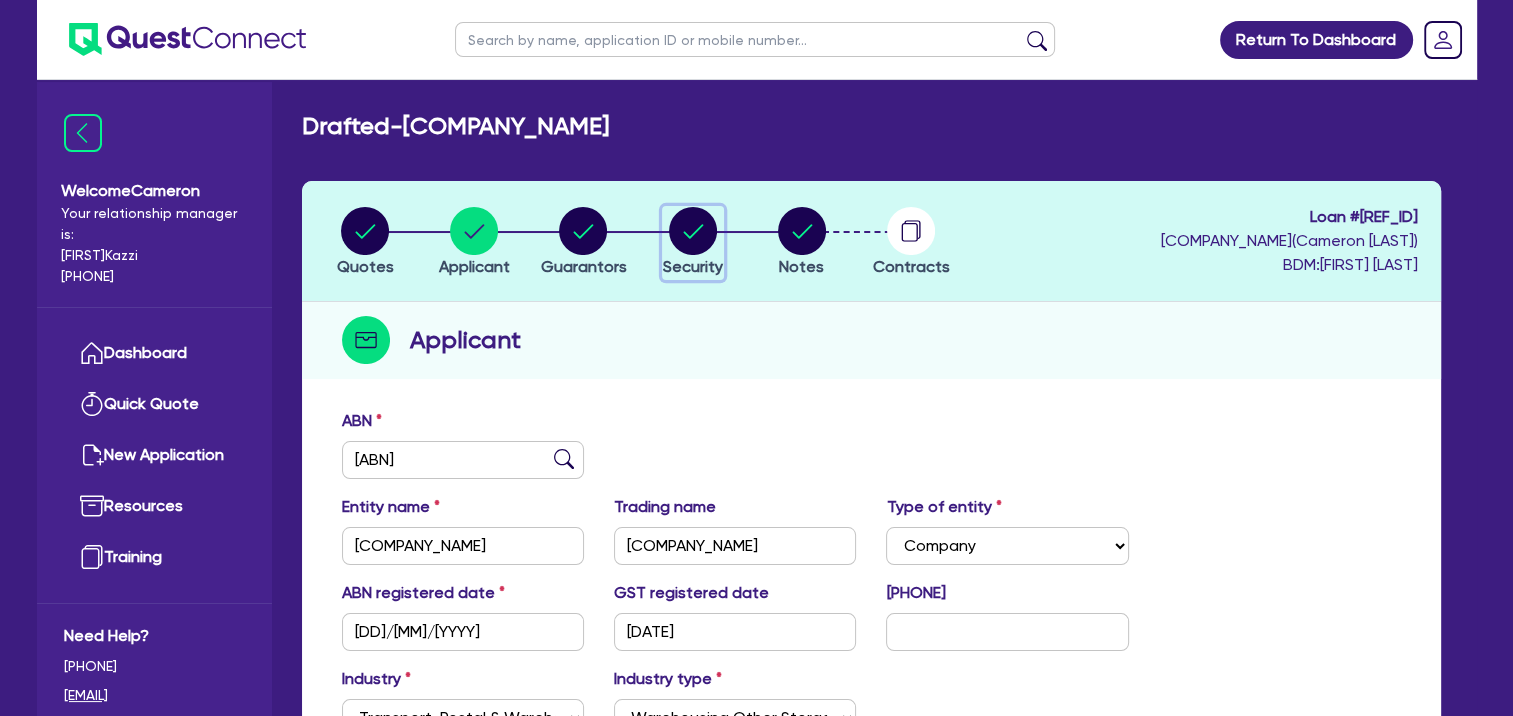 click at bounding box center [693, 231] 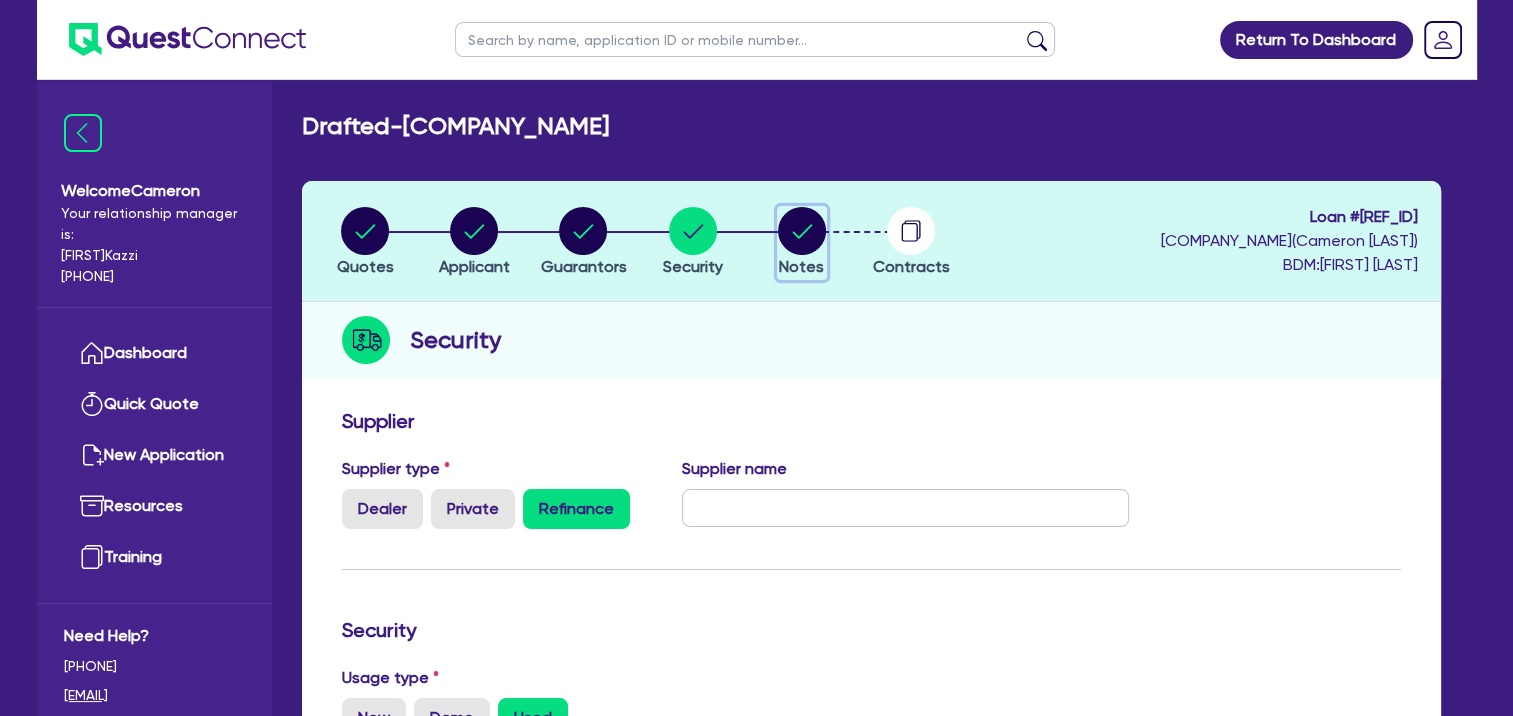 click at bounding box center [802, 231] 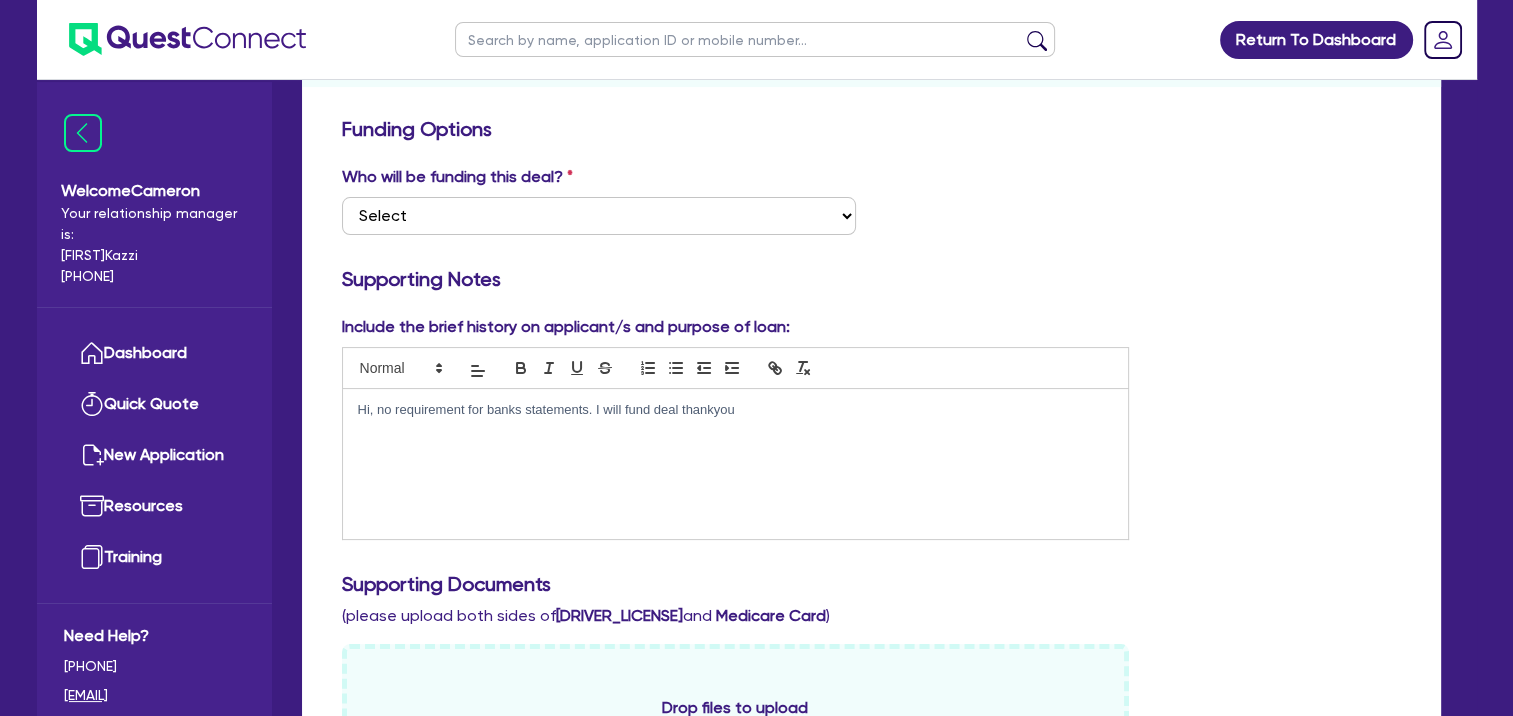 scroll, scrollTop: 300, scrollLeft: 0, axis: vertical 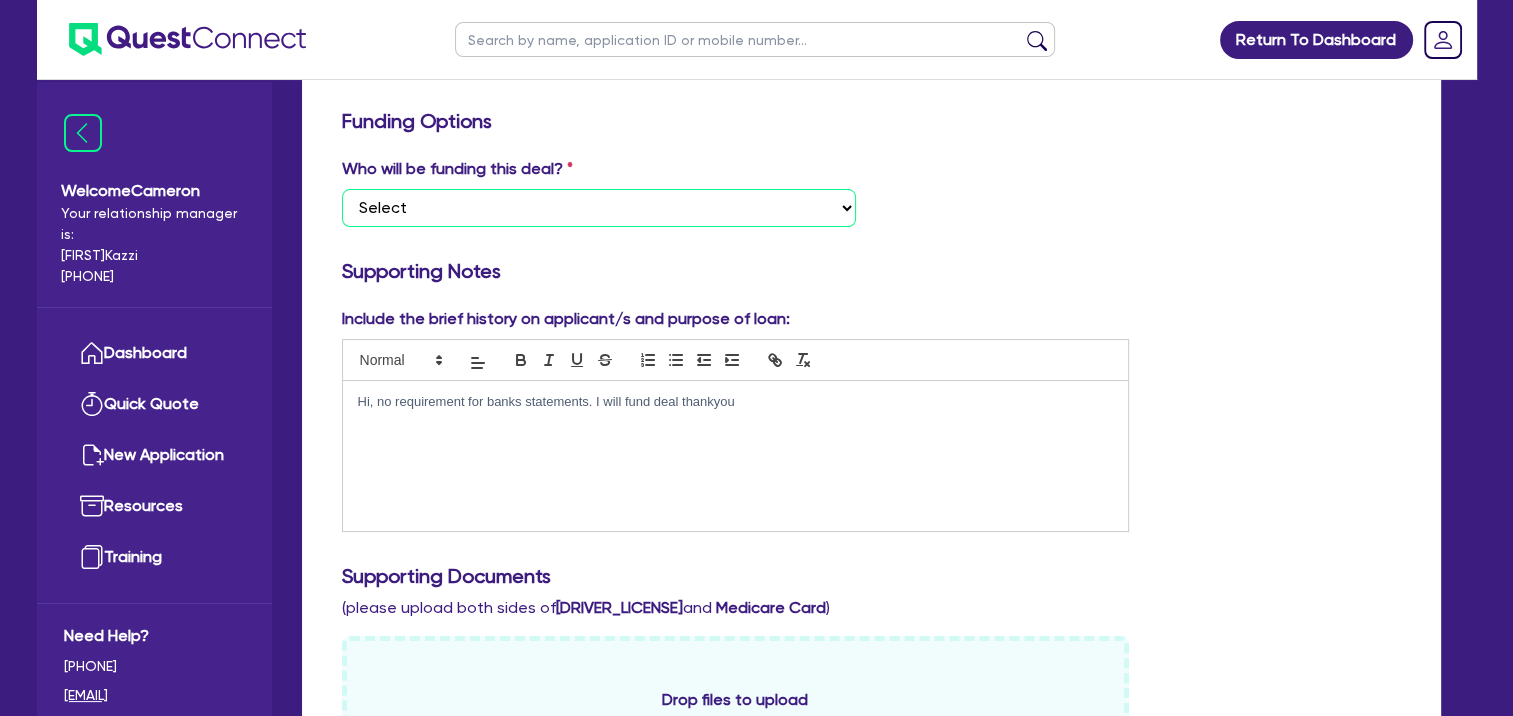 click on "Select I want Quest to fund 100% I will fund 100% I will co-fund with Quest Other - I am referring this deal in" at bounding box center [599, 208] 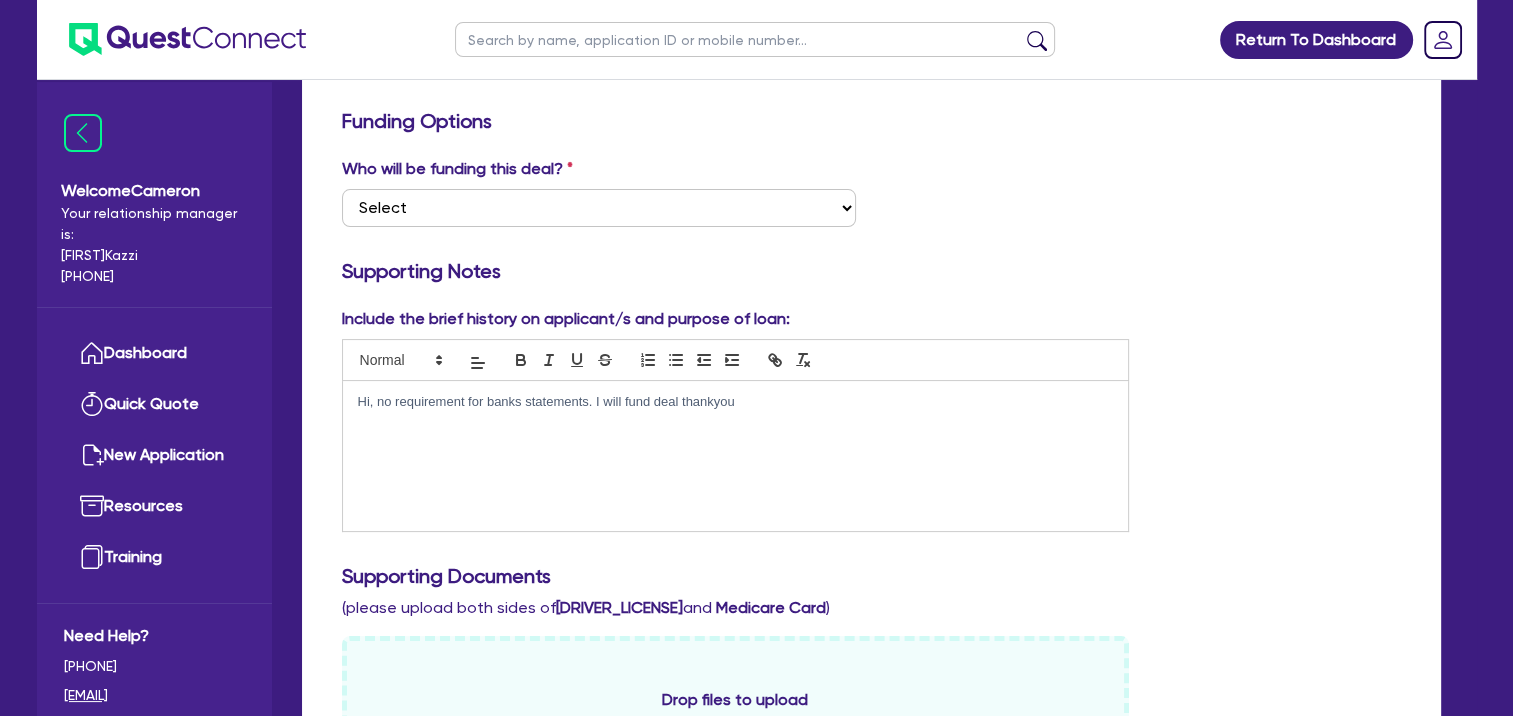 click on "Who will be funding this deal? Select I want Quest to fund 100% I will fund 100% I will co-fund with Quest Other - I am referring this deal in I will contribute" at bounding box center [872, 200] 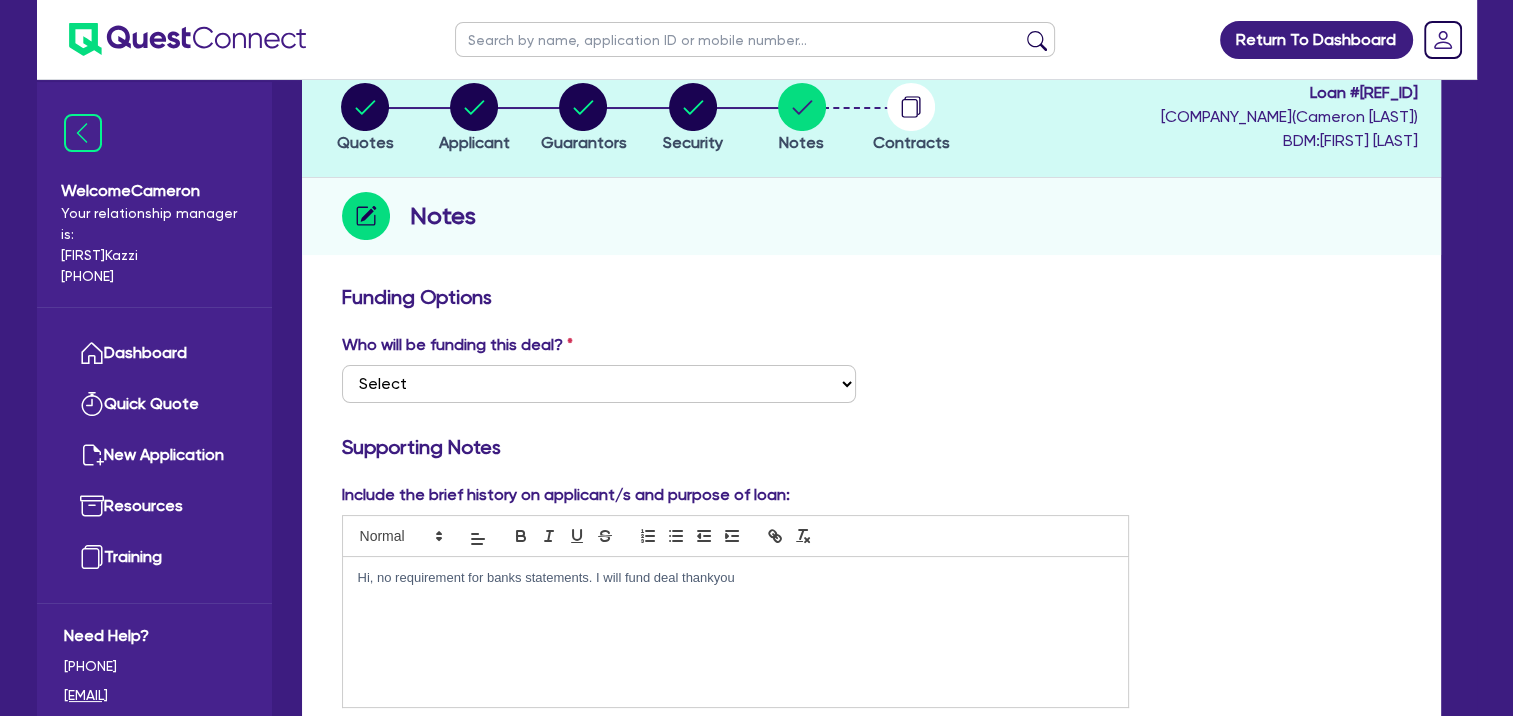 scroll, scrollTop: 0, scrollLeft: 0, axis: both 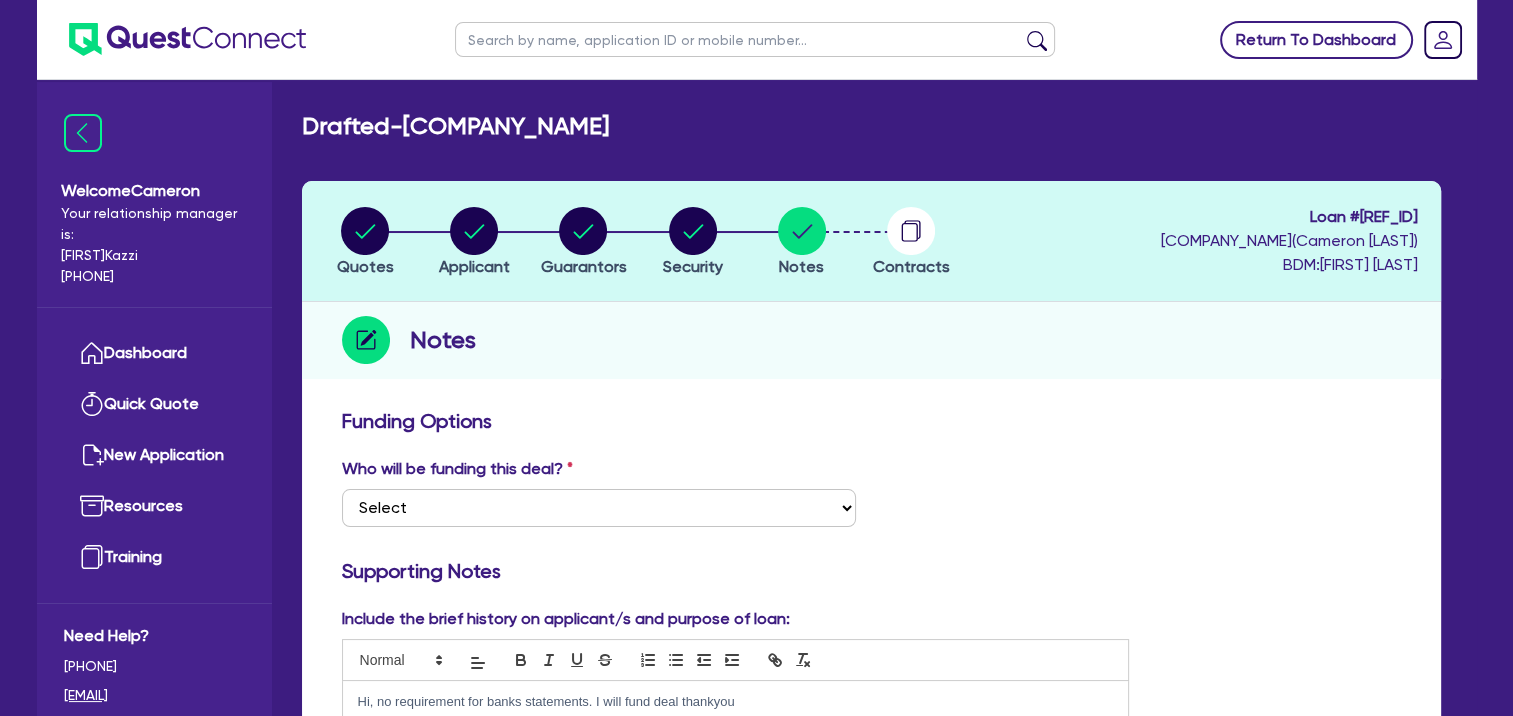 click on "Return To Dashboard" at bounding box center (1316, 40) 